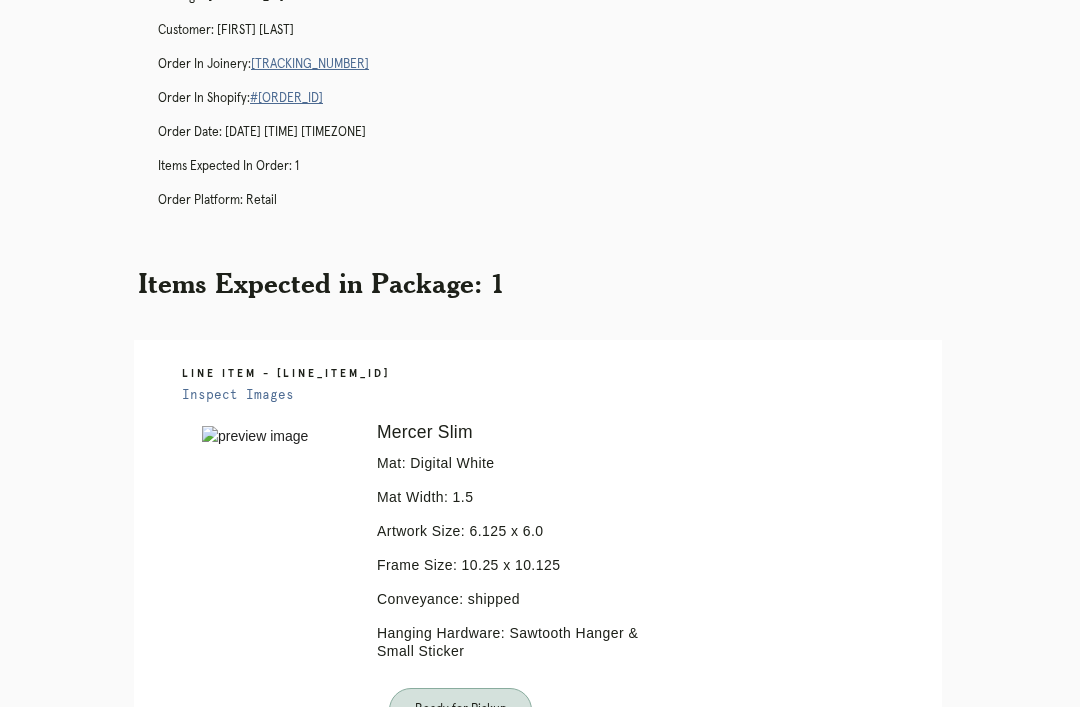 scroll, scrollTop: 322, scrollLeft: 0, axis: vertical 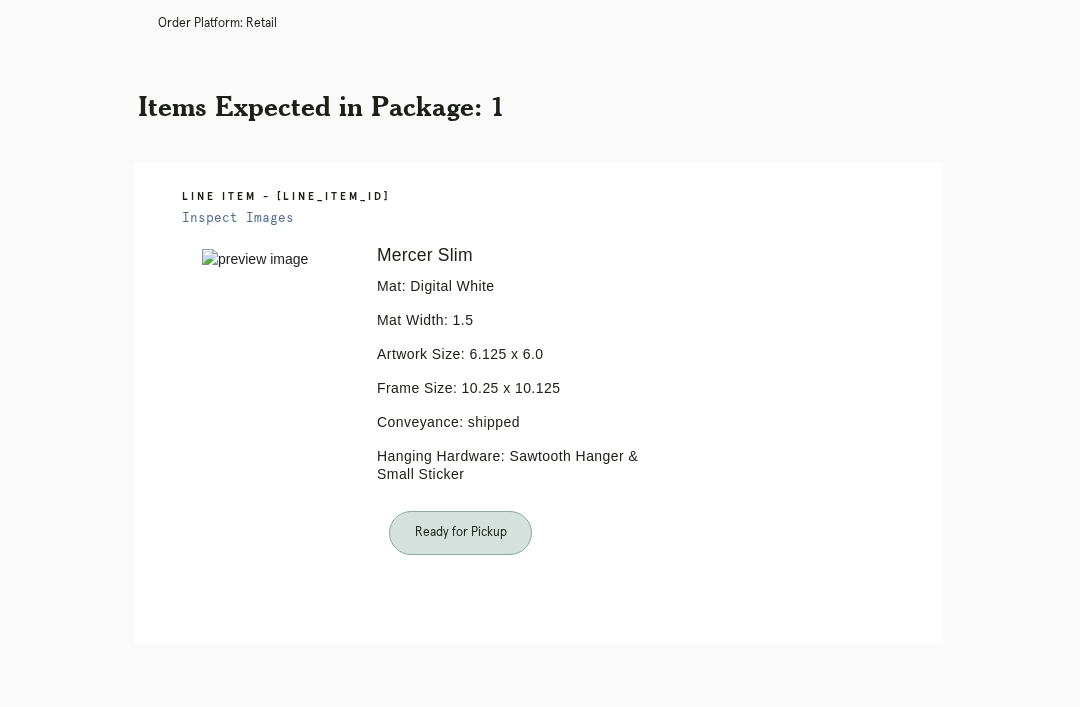 click on "Orders" at bounding box center [451, 771] 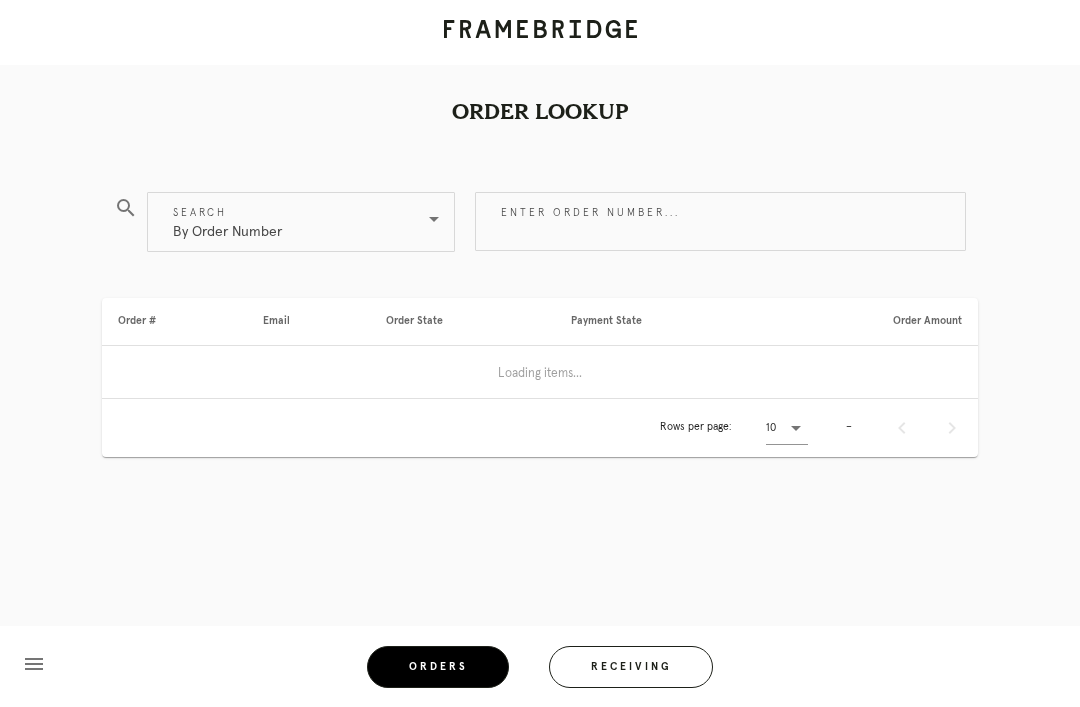 scroll, scrollTop: 0, scrollLeft: 0, axis: both 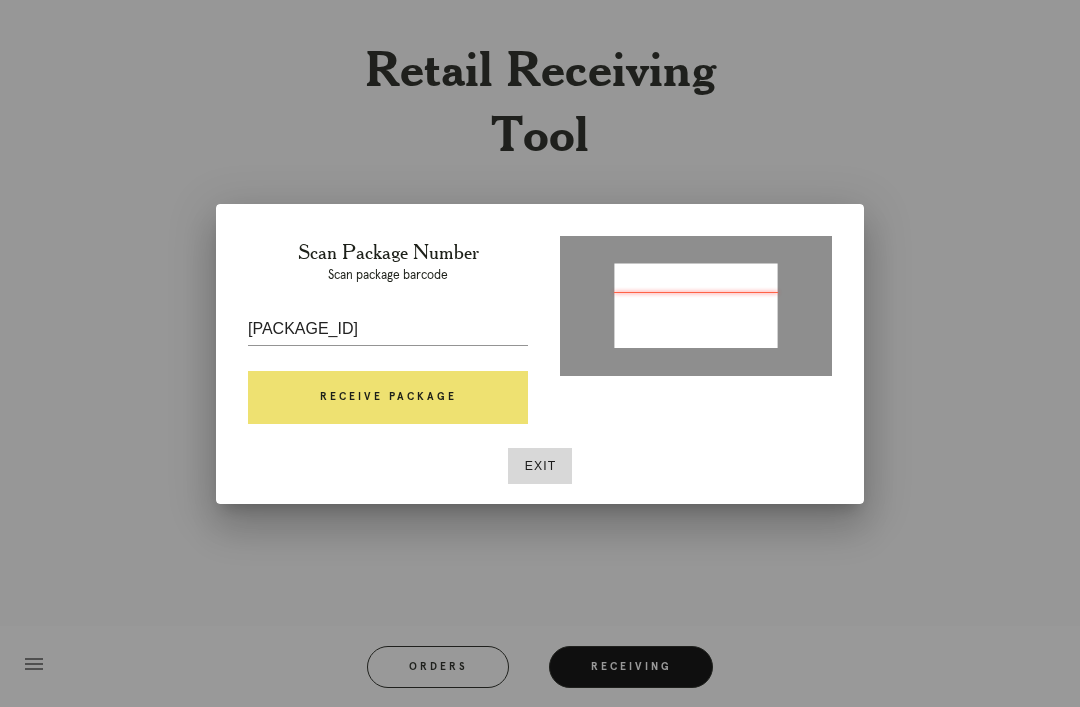 click on "Scan Package Number   Scan package barcode   [PACKAGE_ID]   Receive Package" at bounding box center (388, 336) 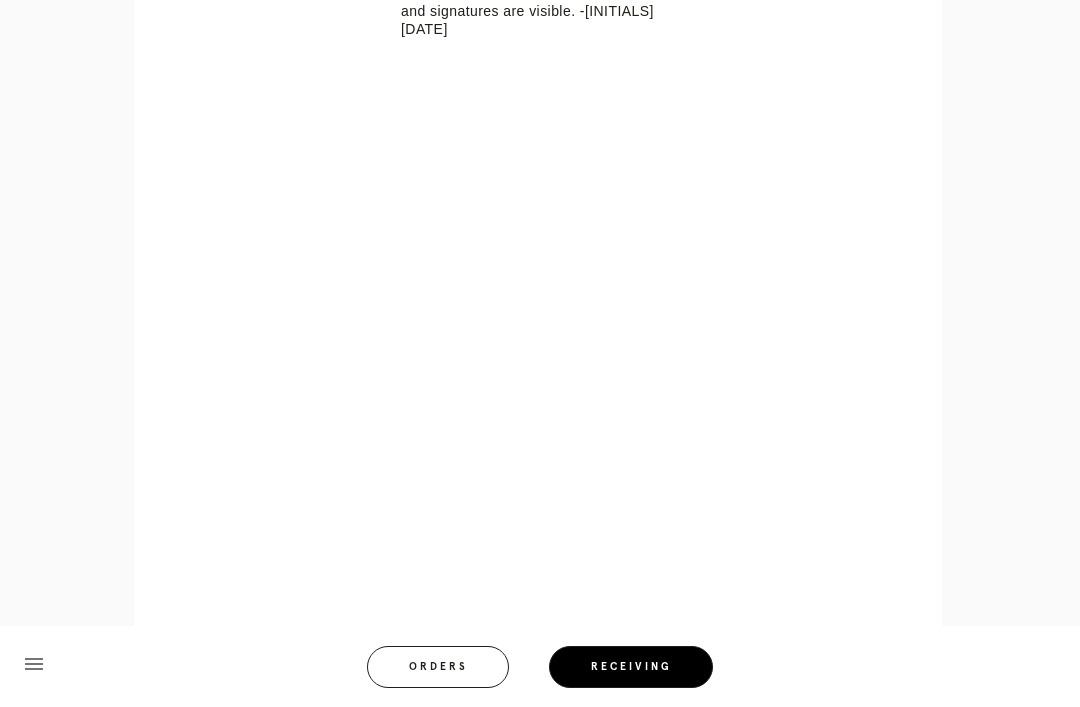 scroll, scrollTop: 855, scrollLeft: 0, axis: vertical 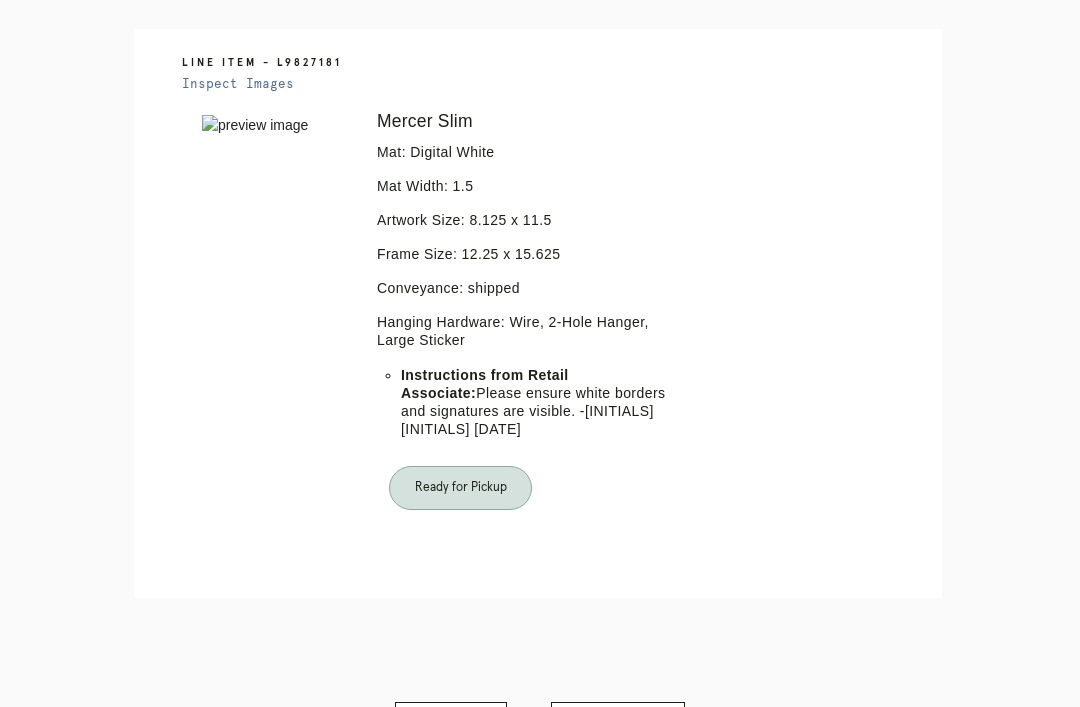 click on "Orders" at bounding box center [451, 726] 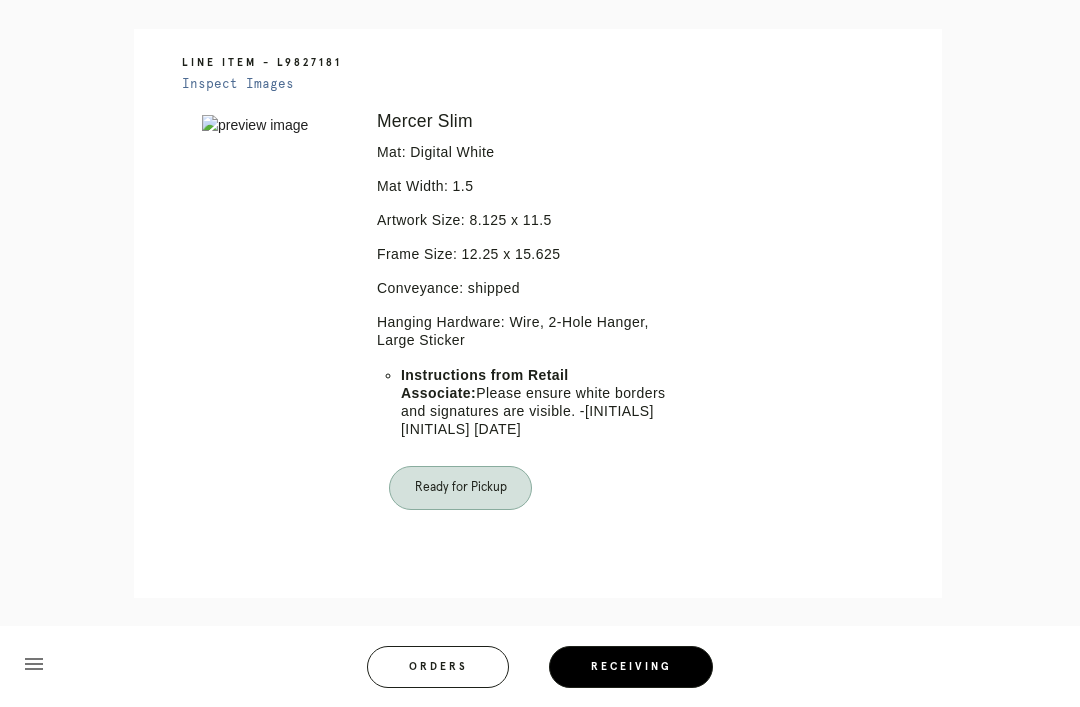 scroll, scrollTop: 64, scrollLeft: 0, axis: vertical 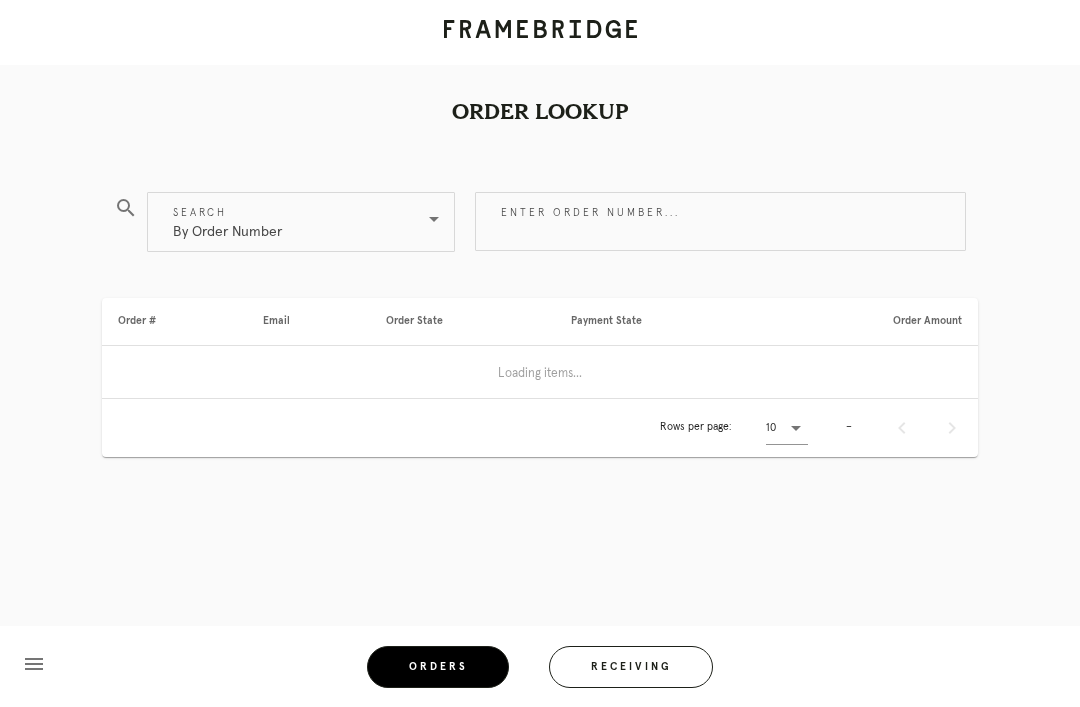 click on "Receiving" at bounding box center [631, 667] 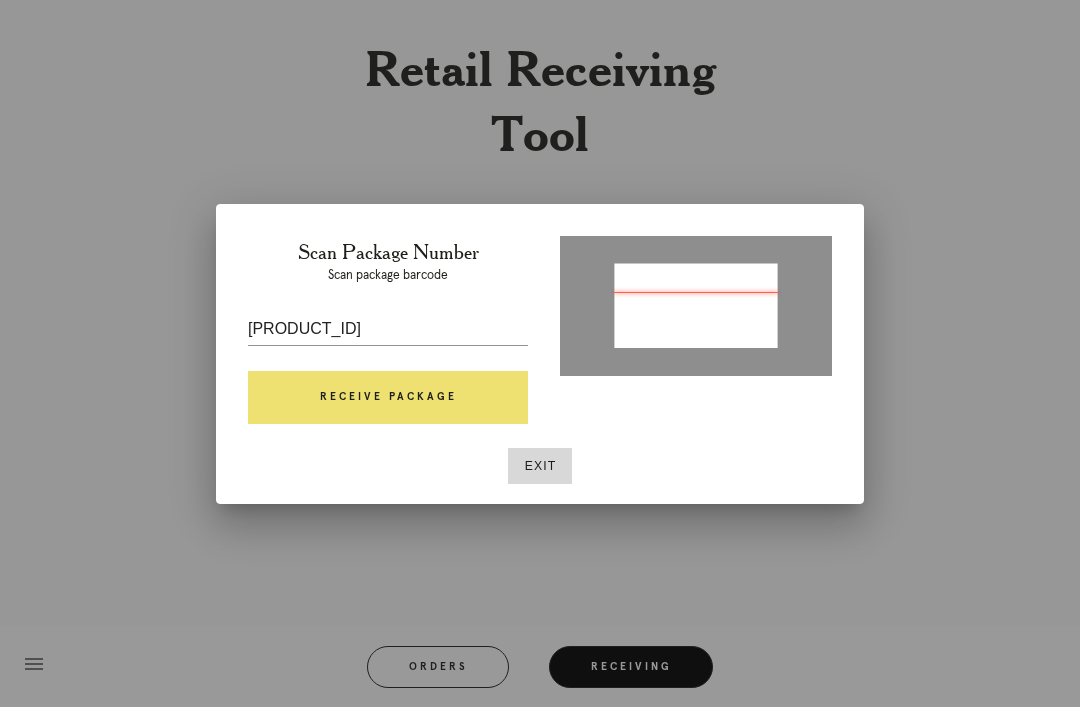 click on "Receive Package" at bounding box center [388, 398] 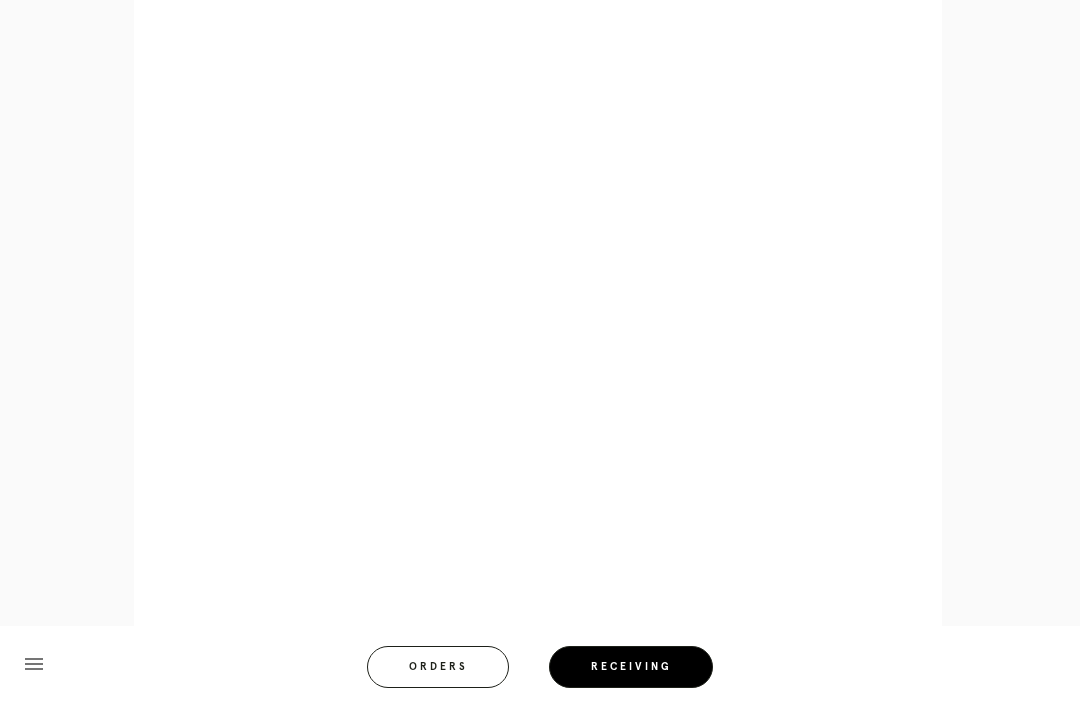 scroll, scrollTop: 892, scrollLeft: 0, axis: vertical 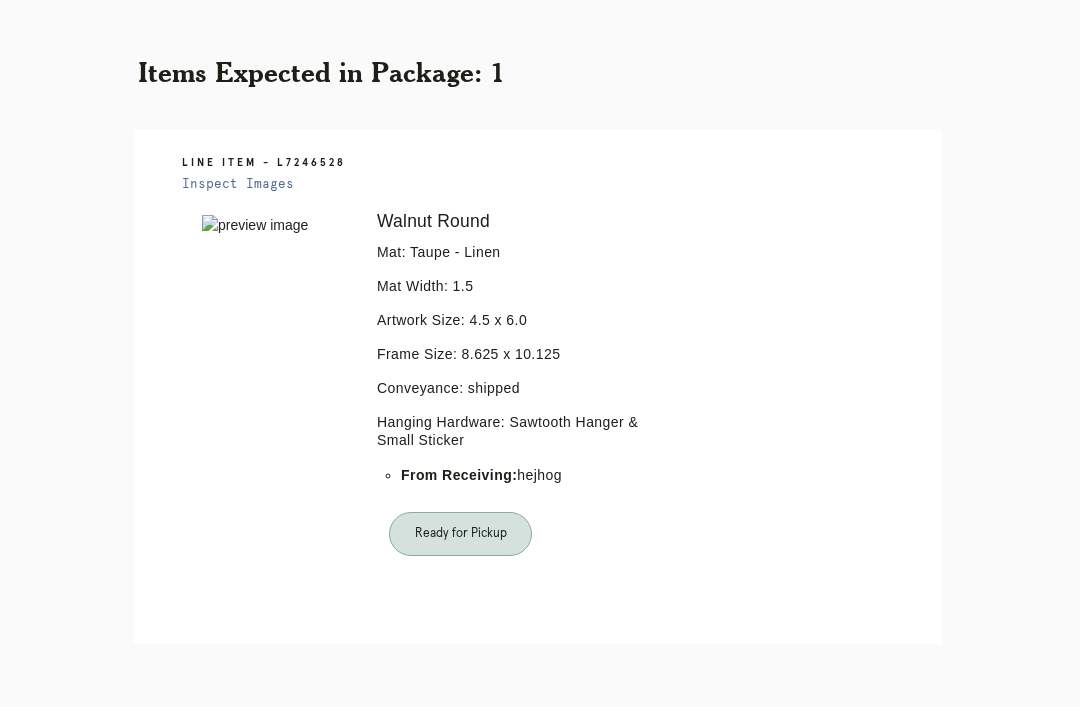 click on "Orders" at bounding box center (451, 772) 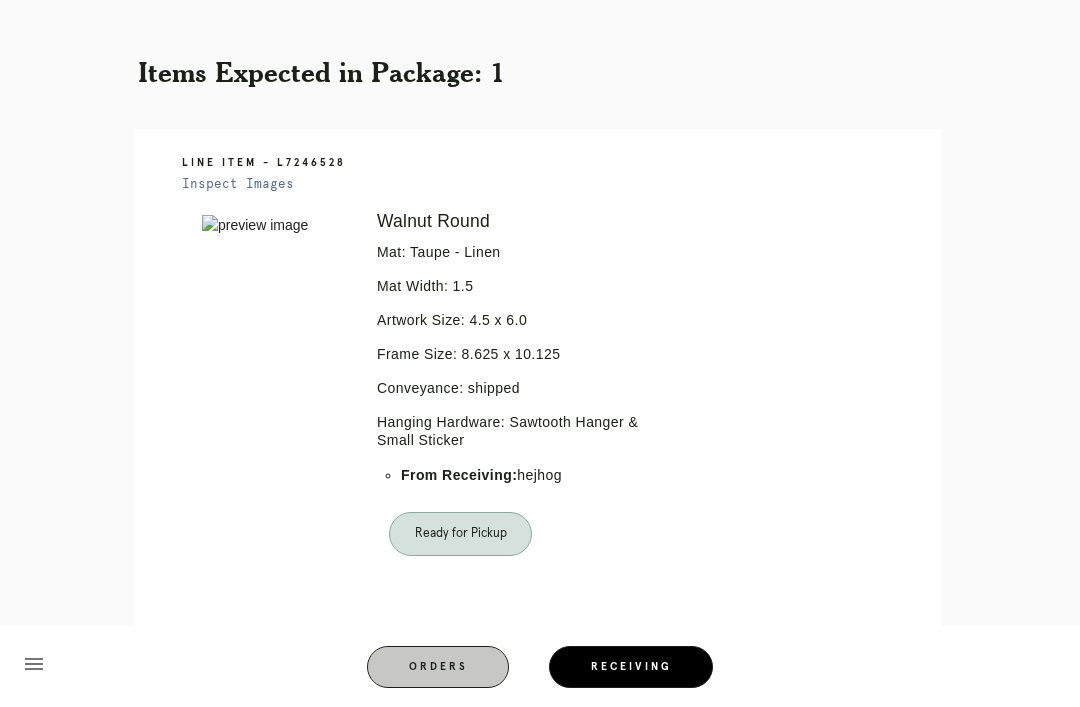 scroll, scrollTop: 0, scrollLeft: 0, axis: both 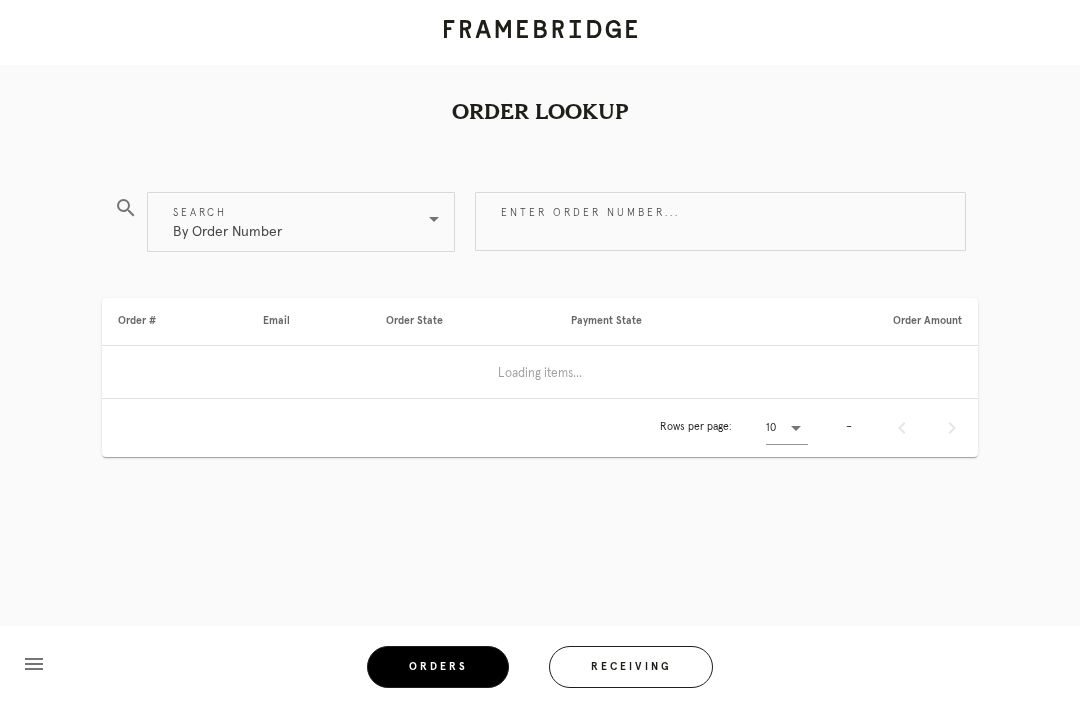 click on "Receiving" at bounding box center (631, 667) 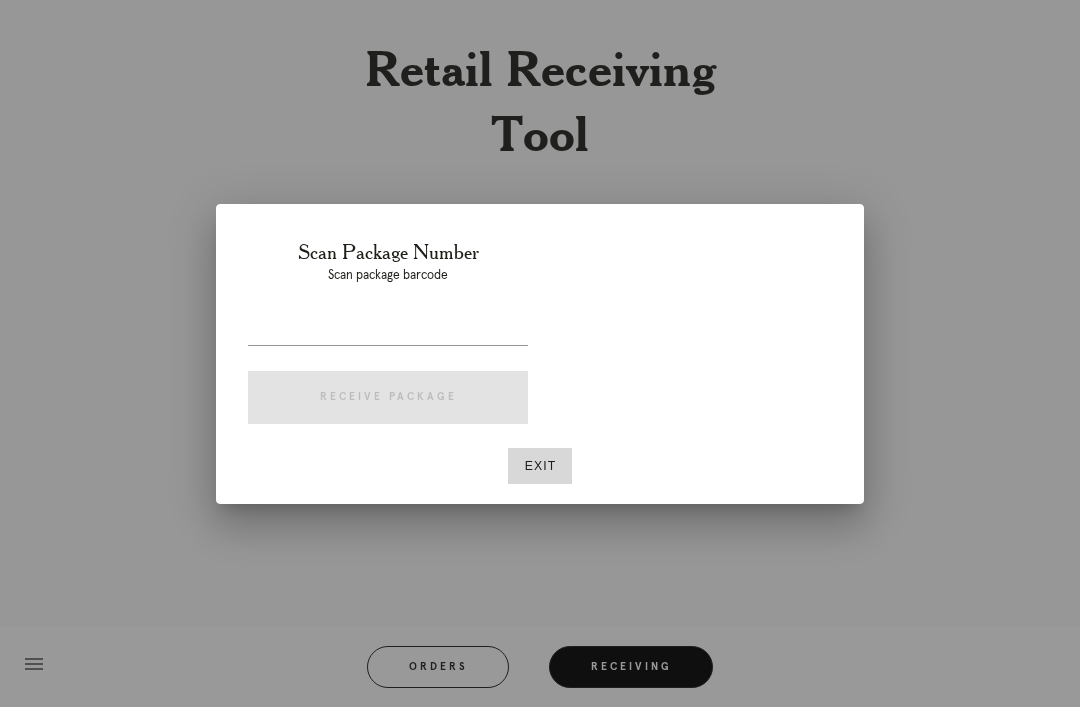 scroll, scrollTop: 64, scrollLeft: 0, axis: vertical 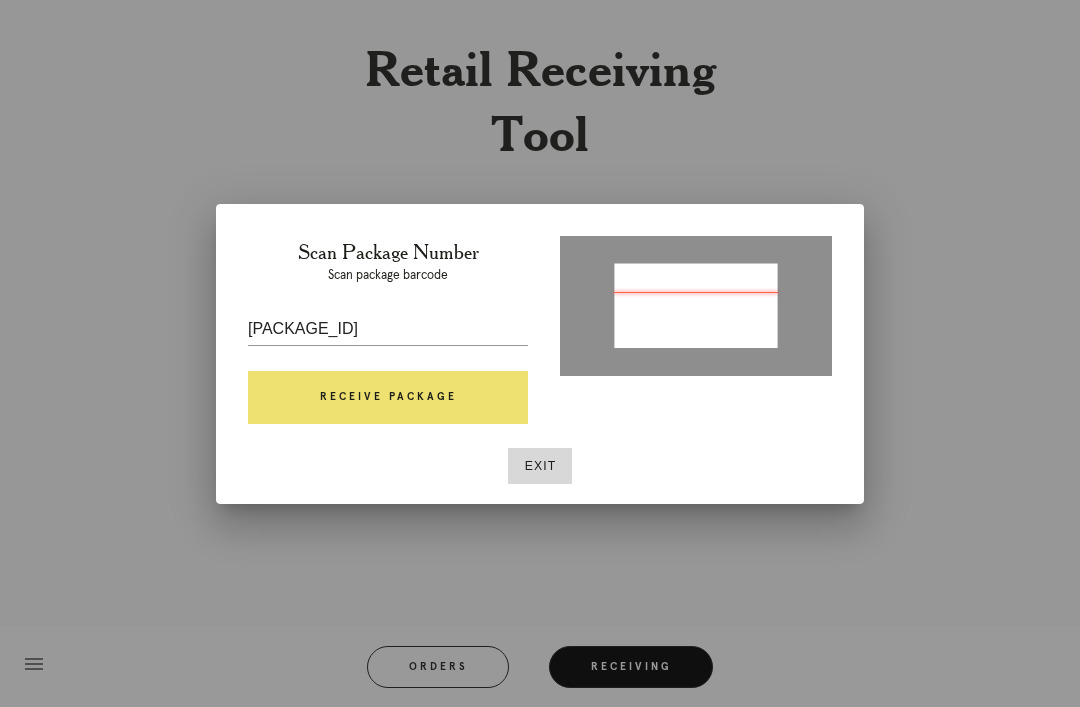 click on "Receive Package" at bounding box center (388, 398) 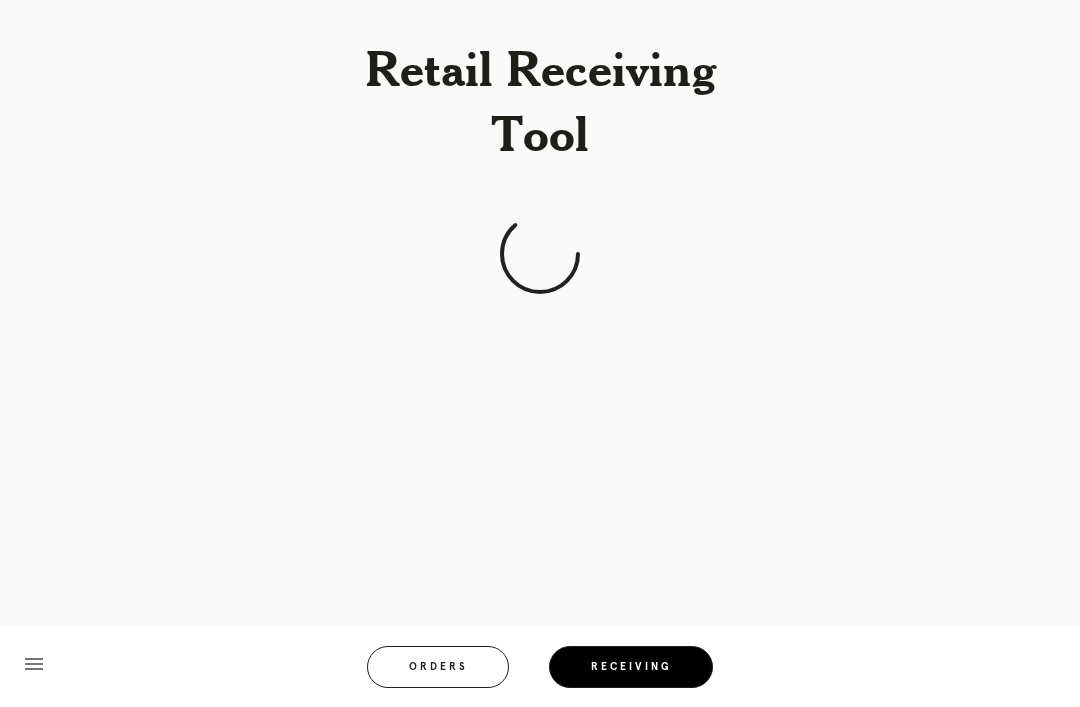 scroll, scrollTop: 0, scrollLeft: 0, axis: both 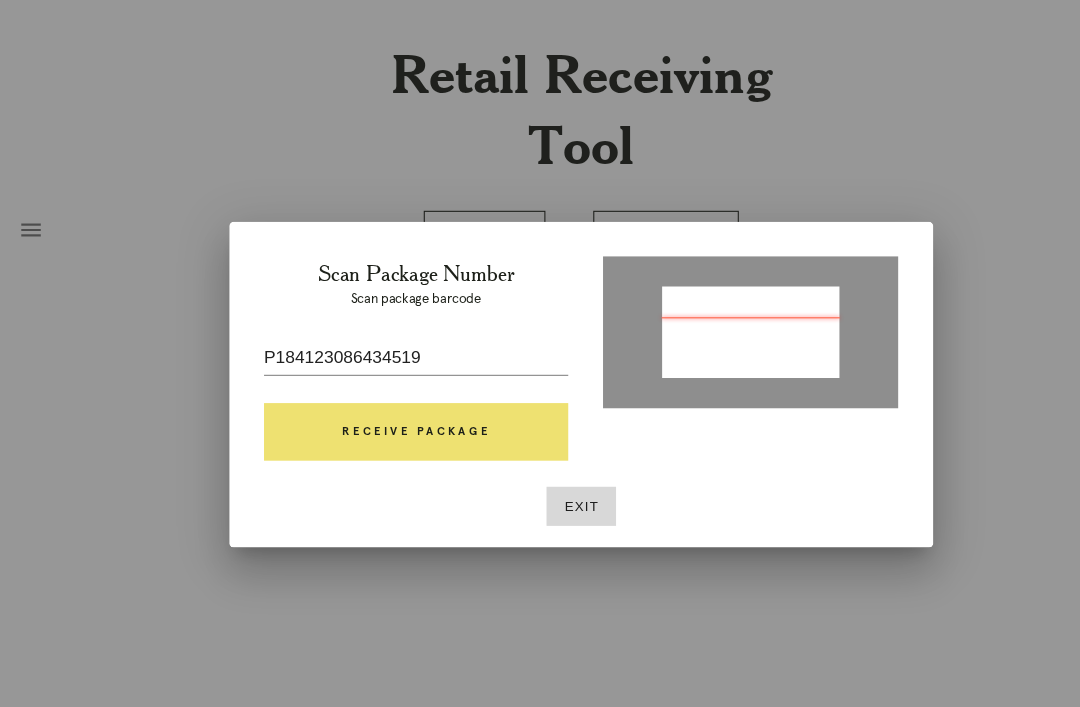 click on "Receive Package" at bounding box center [388, 398] 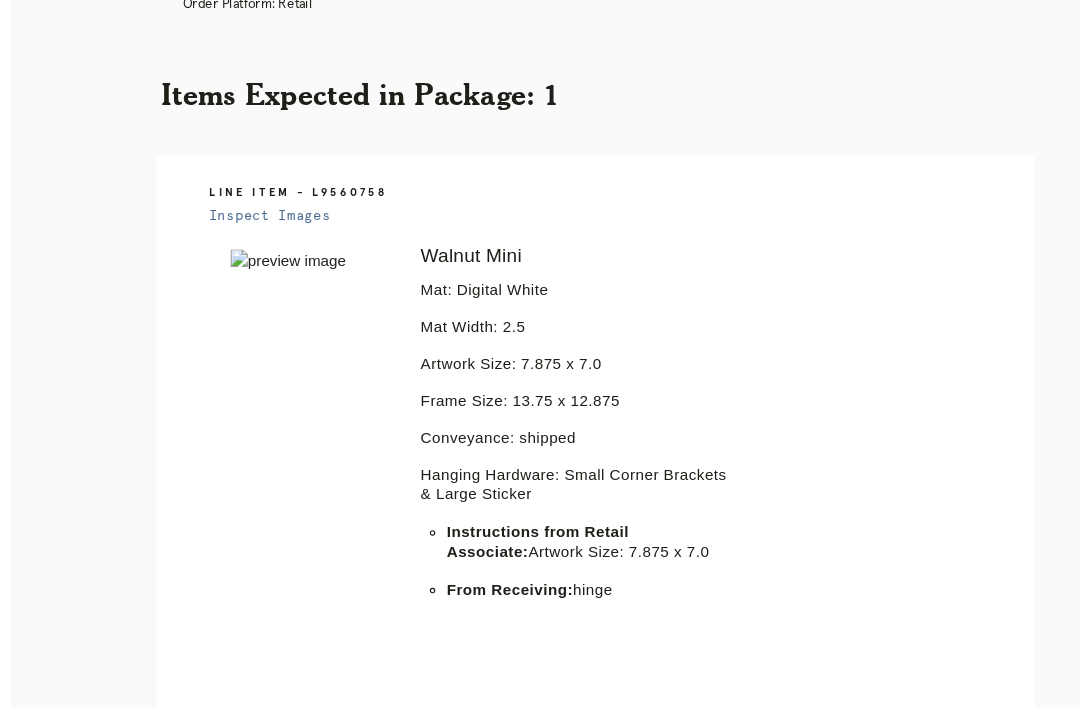 scroll, scrollTop: 340, scrollLeft: 0, axis: vertical 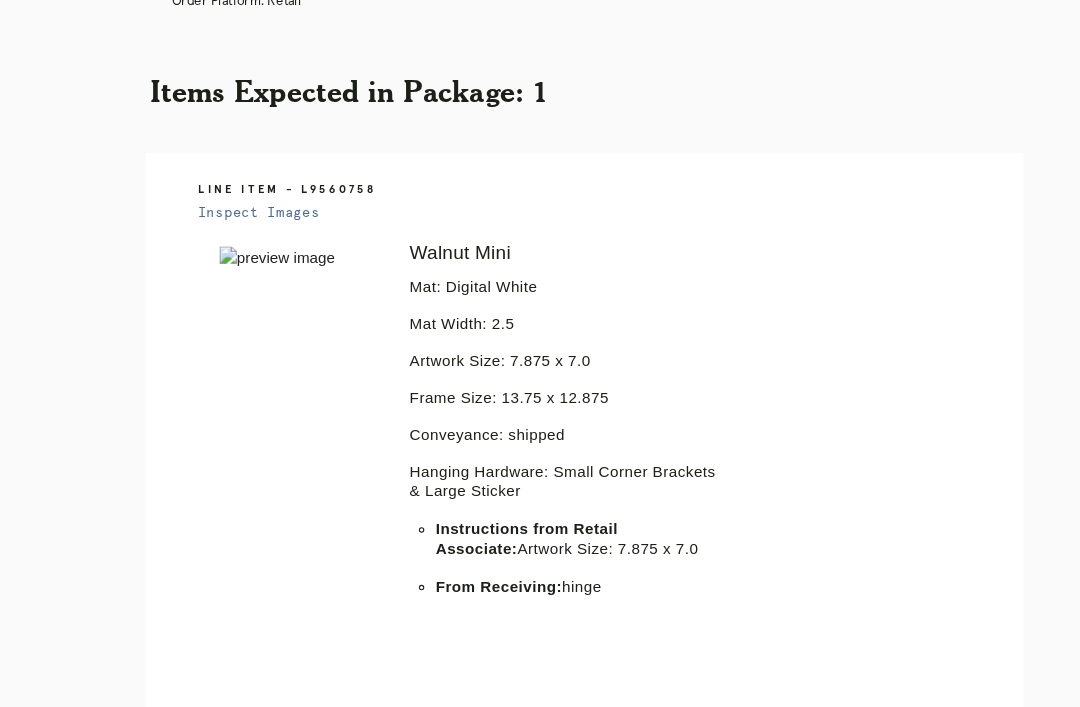 click on "Inspect Images" at bounding box center [238, 200] 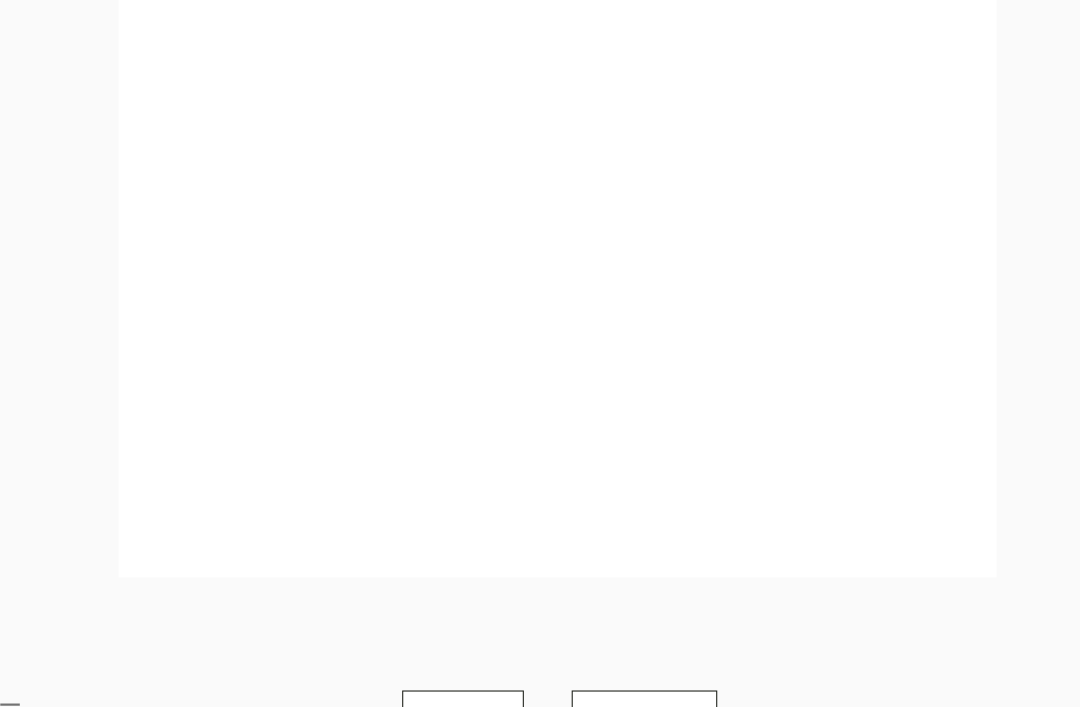 scroll, scrollTop: 1041, scrollLeft: 0, axis: vertical 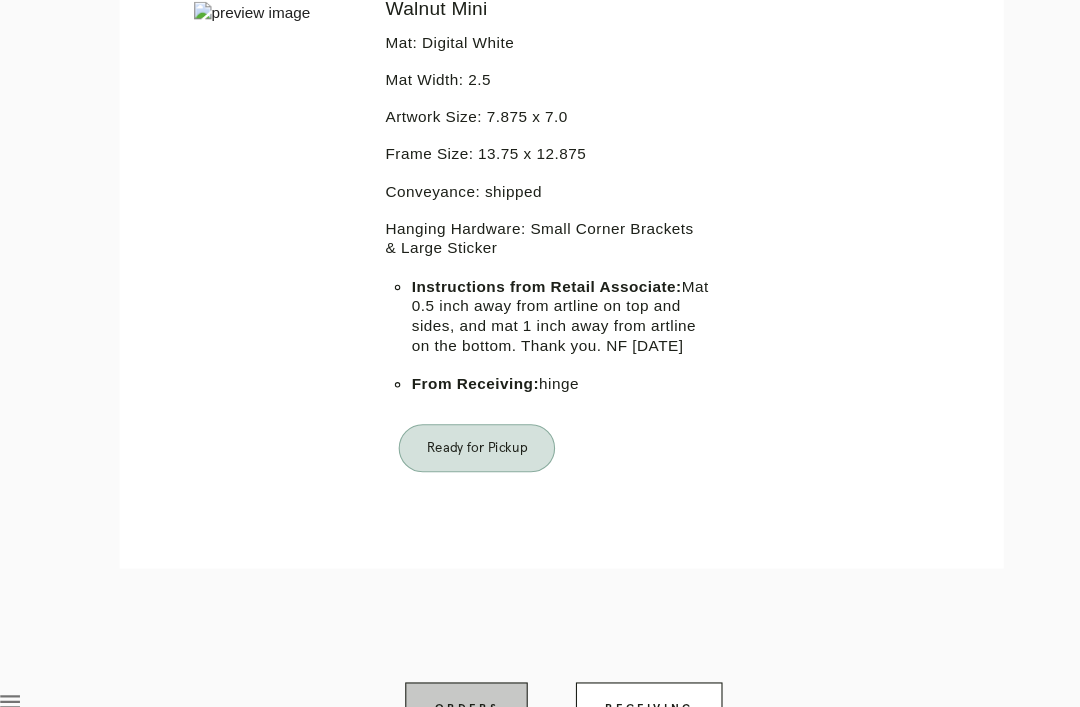click on "Orders" at bounding box center (451, 709) 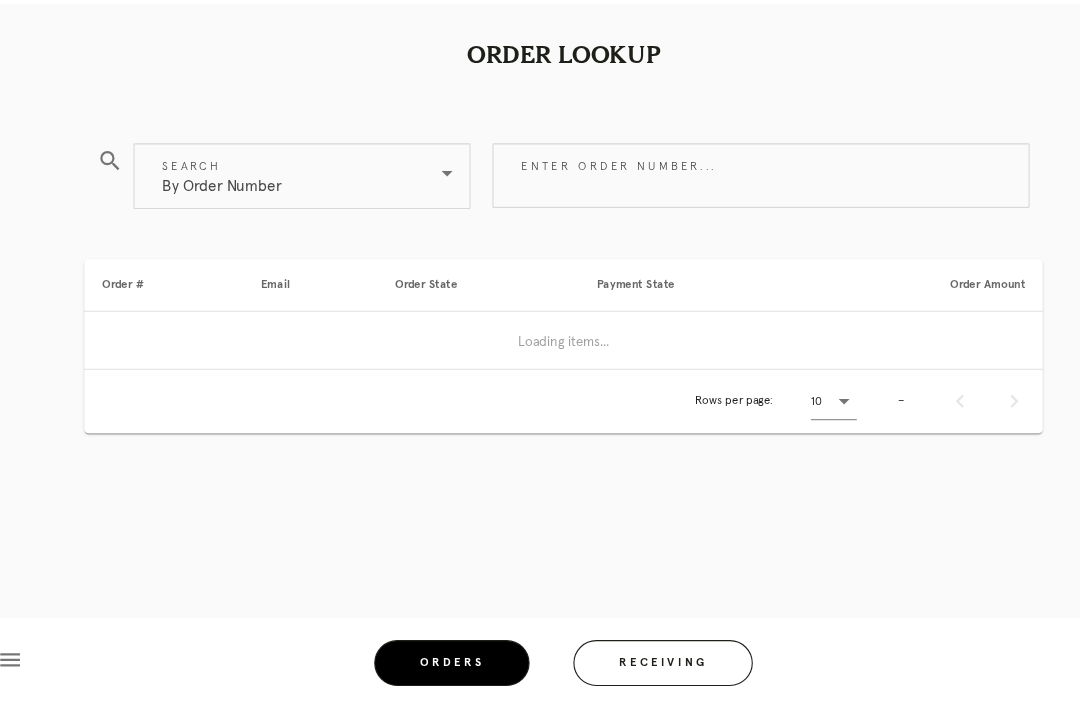 scroll, scrollTop: 64, scrollLeft: 0, axis: vertical 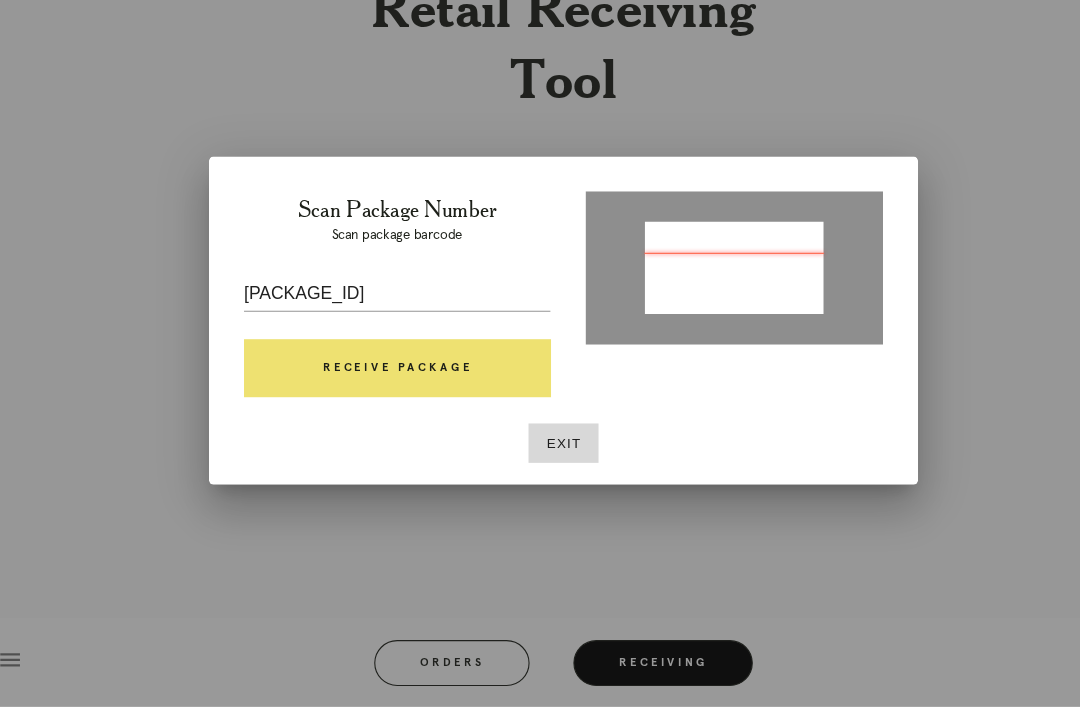 click on "Receive Package" at bounding box center [388, 398] 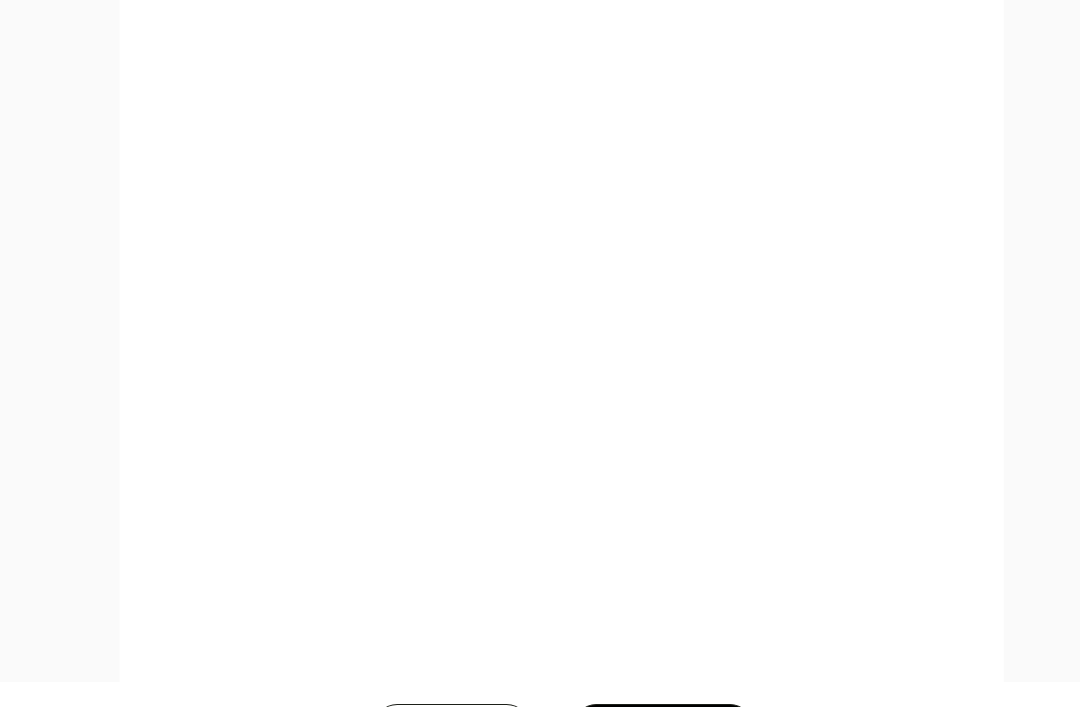 scroll, scrollTop: 922, scrollLeft: 0, axis: vertical 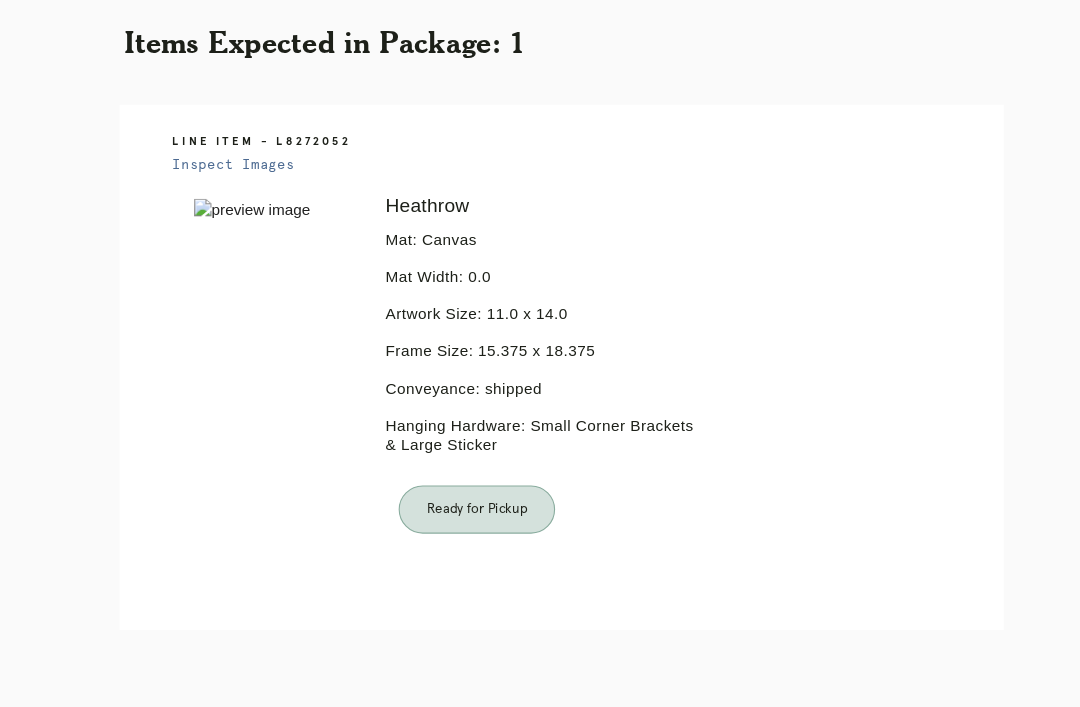 click on "Orders" at bounding box center [451, 707] 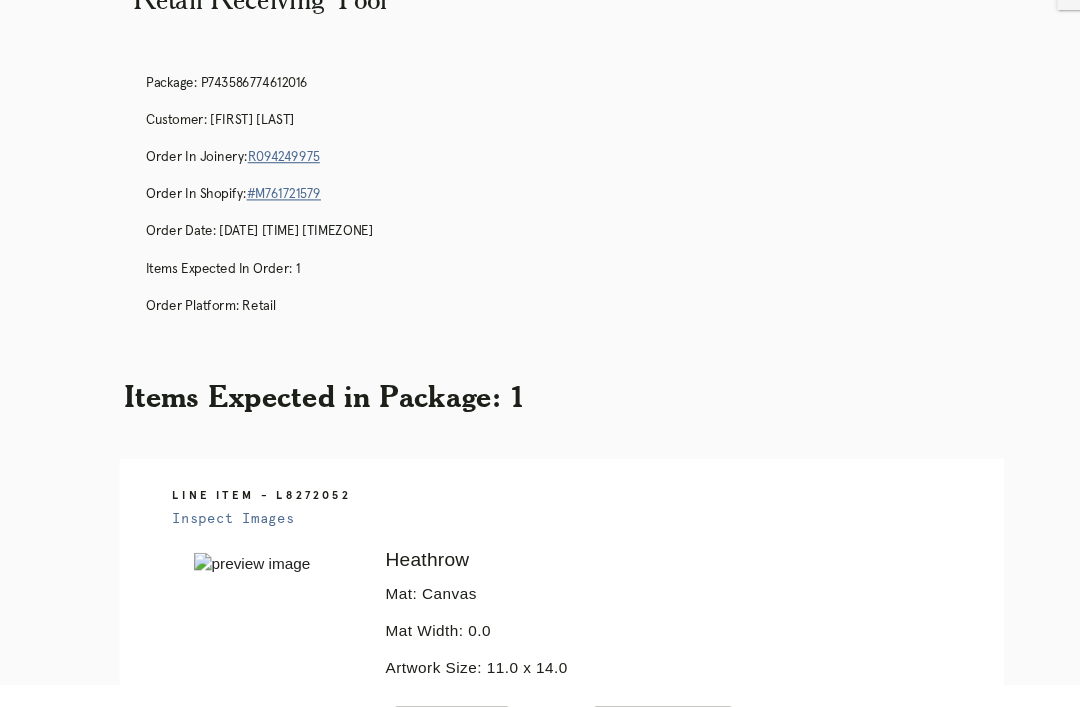 scroll, scrollTop: 64, scrollLeft: 0, axis: vertical 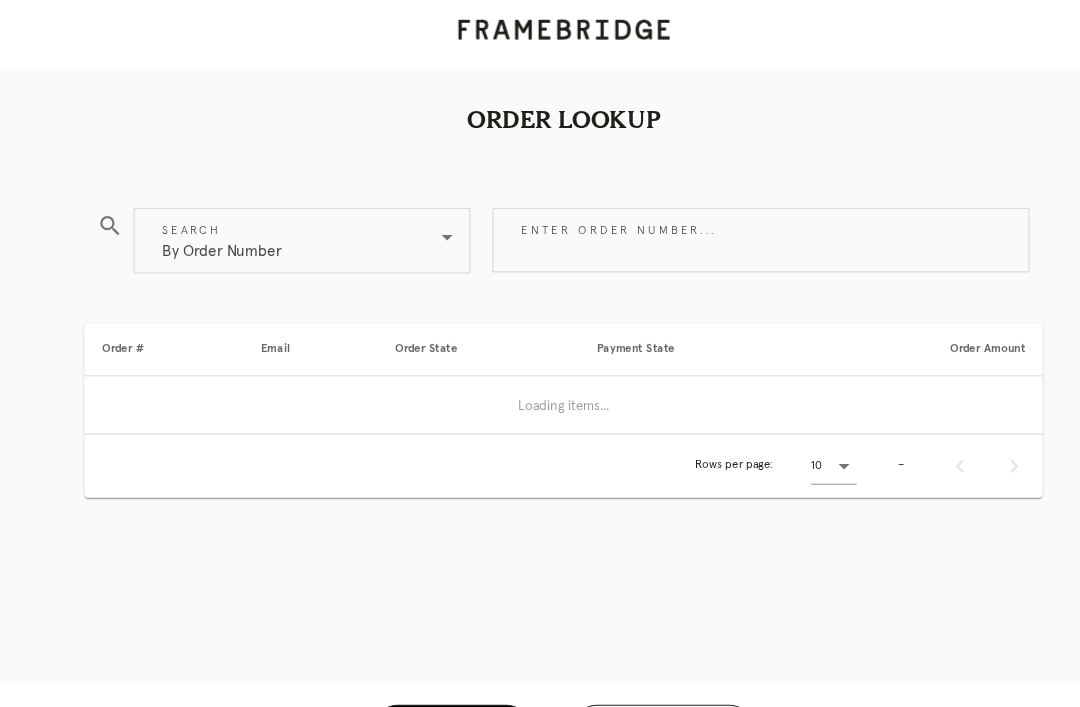 click on "Receiving" at bounding box center [631, 667] 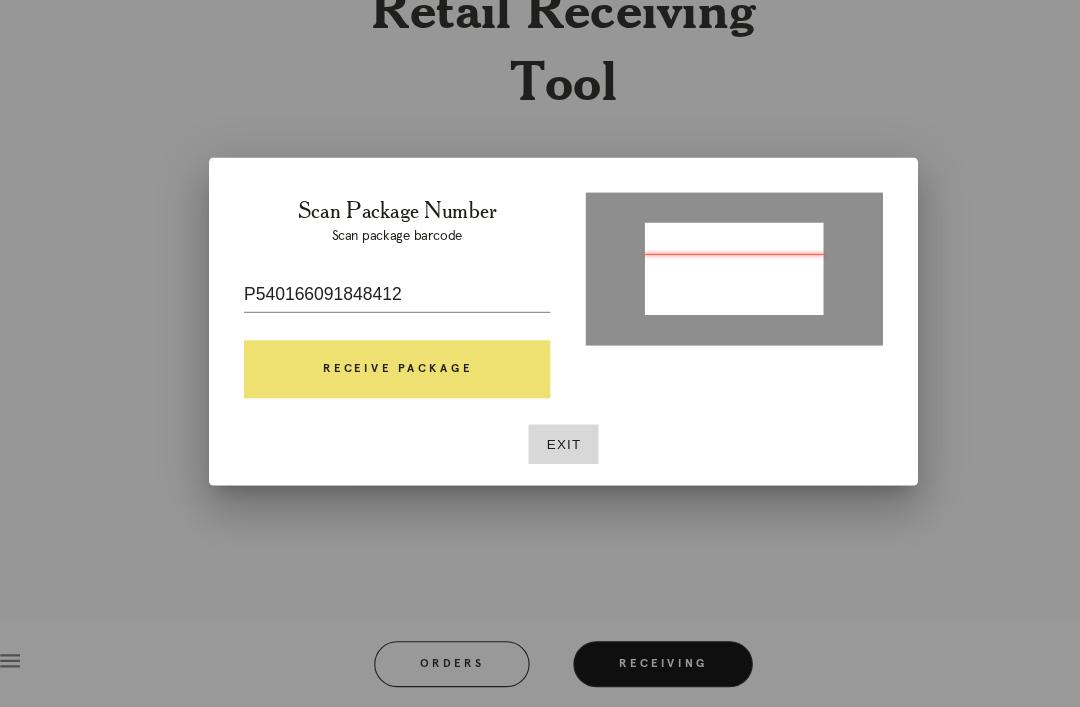 click at bounding box center (388, 360) 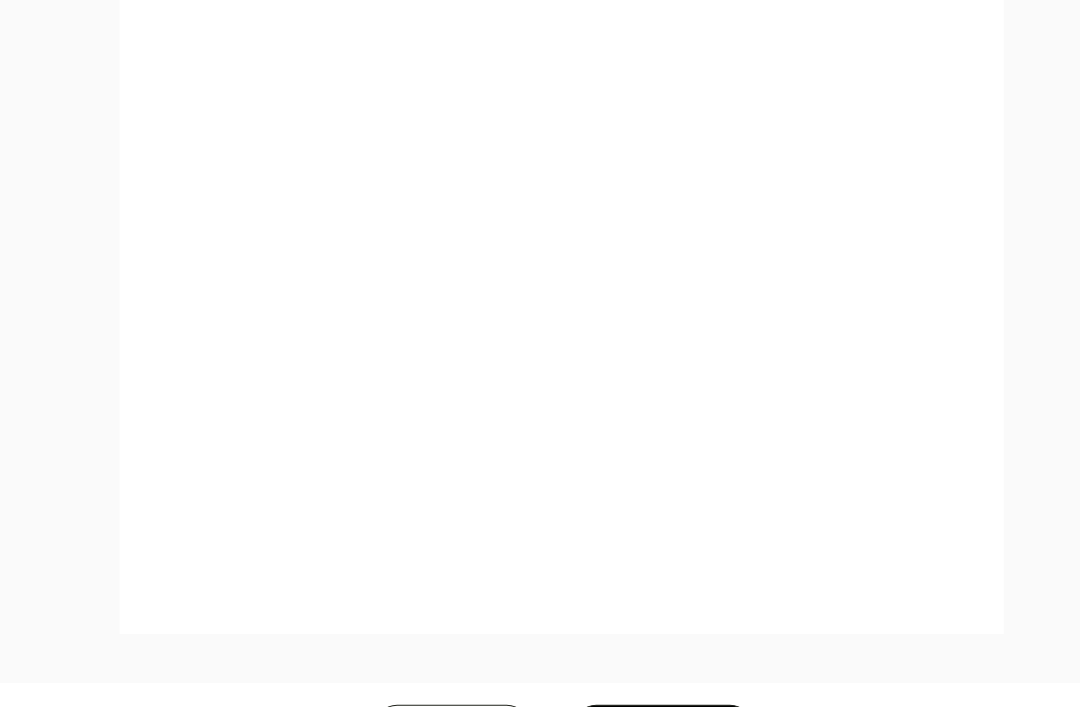 scroll, scrollTop: 1026, scrollLeft: 0, axis: vertical 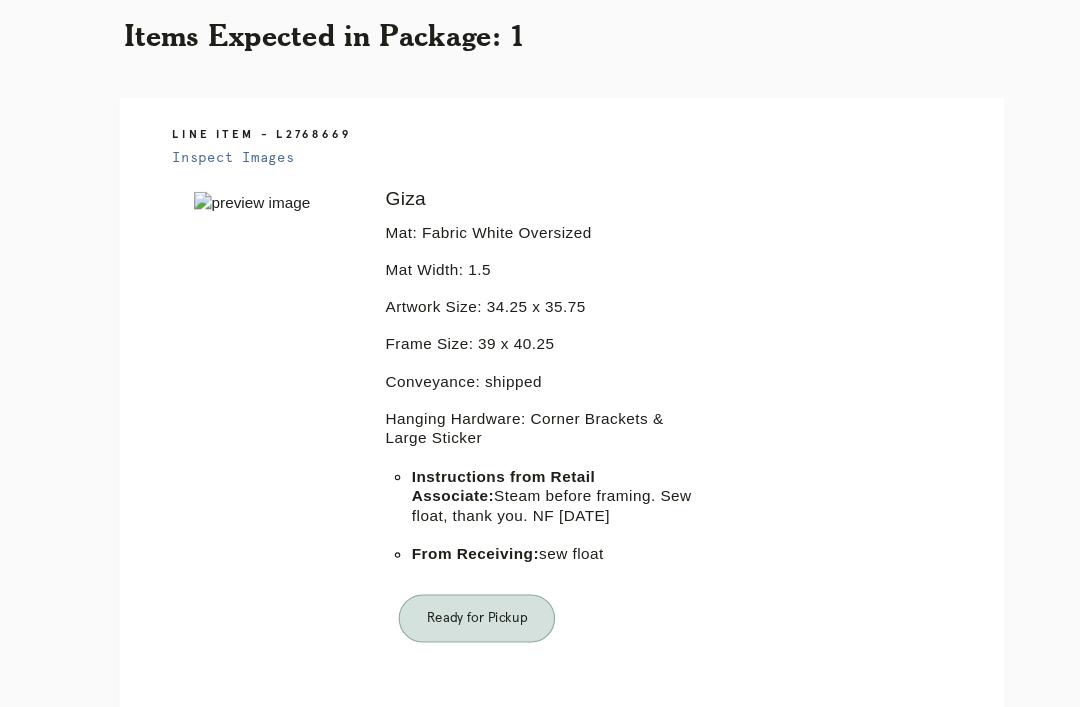 click on "Orders" at bounding box center [451, 806] 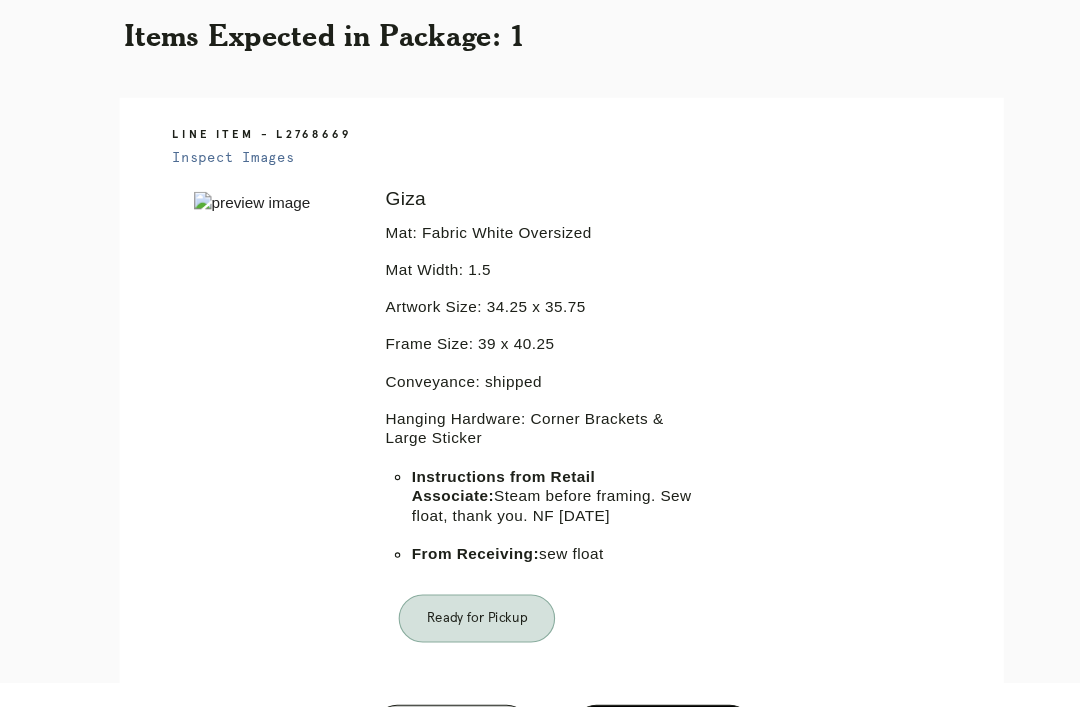 scroll, scrollTop: 64, scrollLeft: 0, axis: vertical 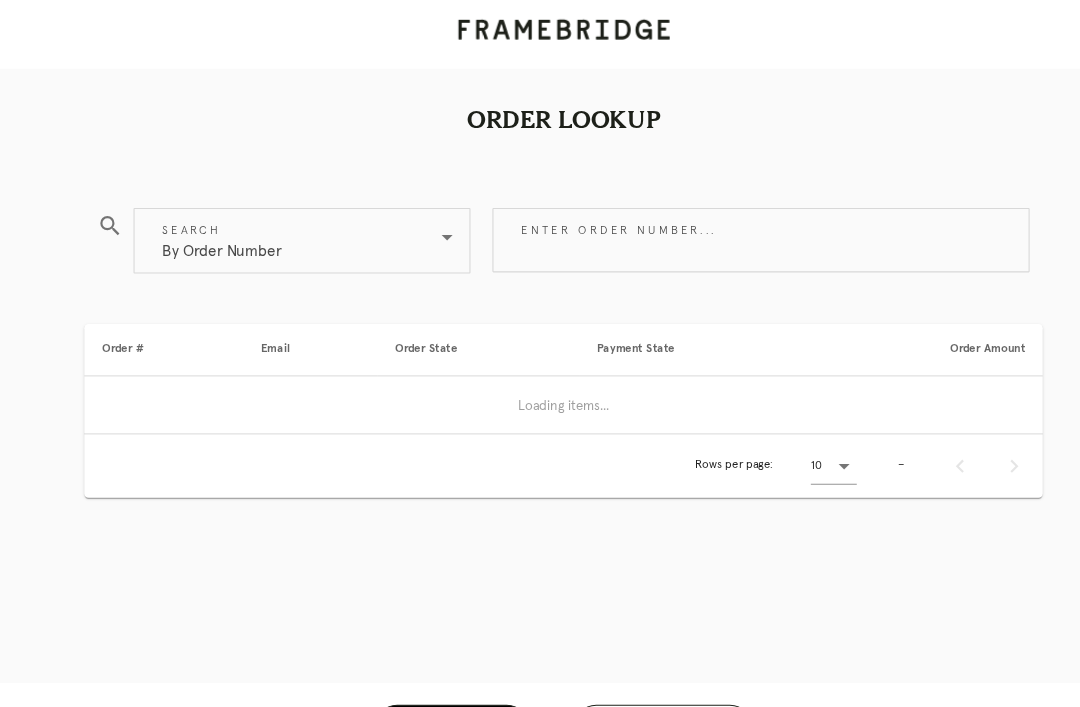 click on "Receiving" at bounding box center [631, 667] 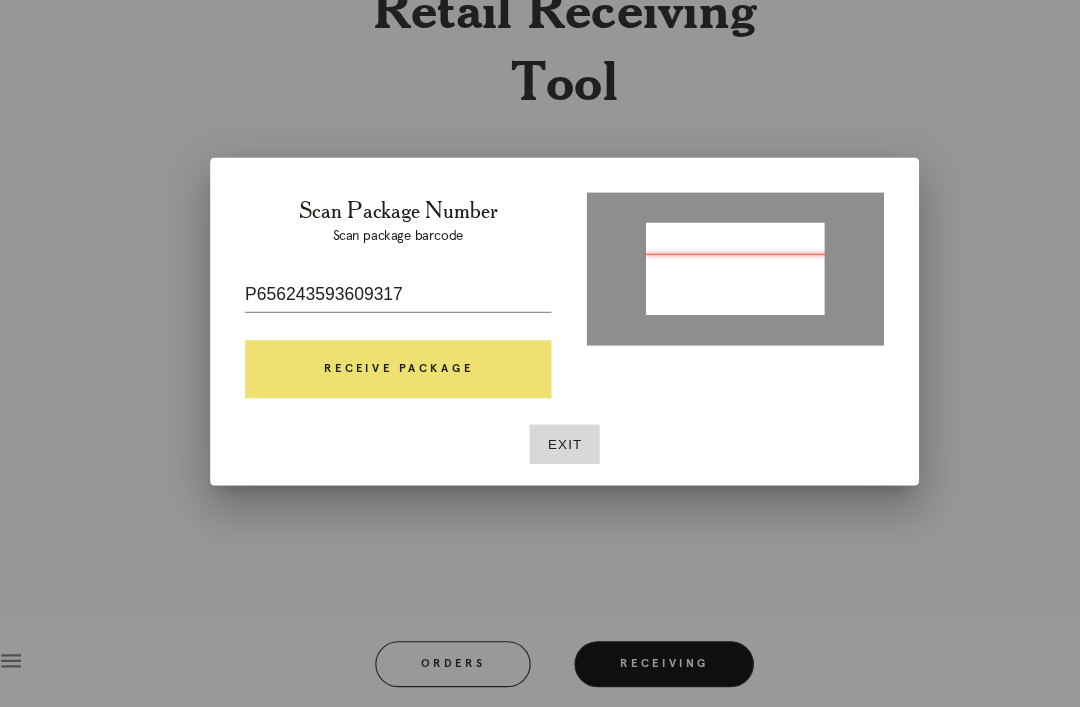 click on "Receive Package" at bounding box center (388, 398) 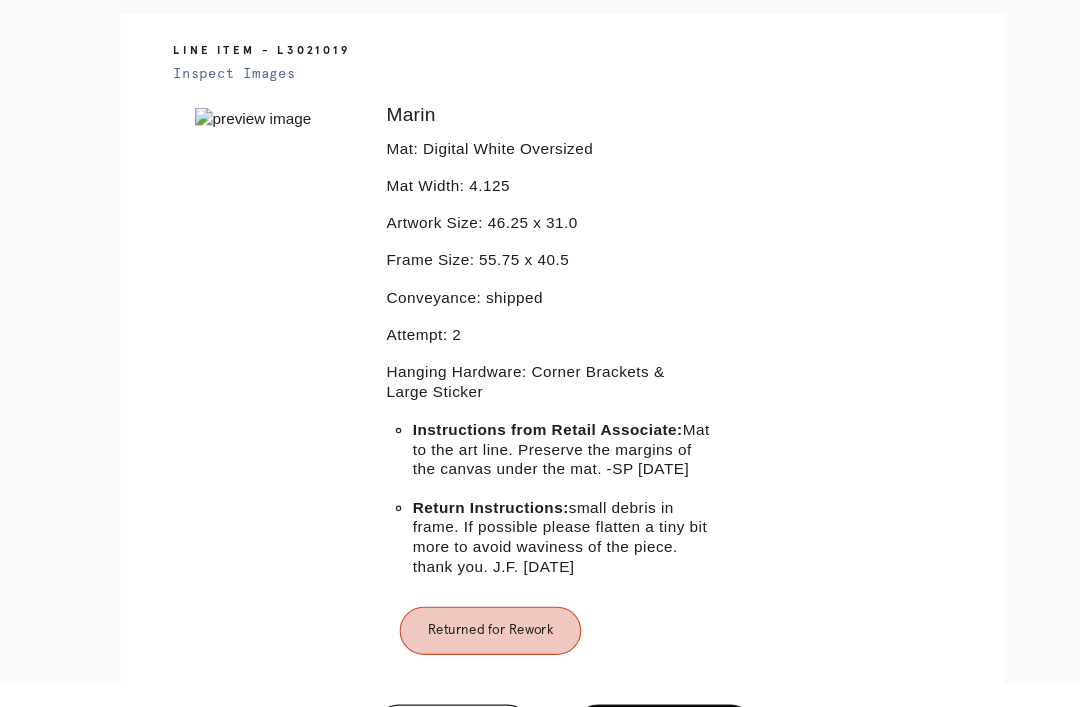 scroll, scrollTop: 493, scrollLeft: 0, axis: vertical 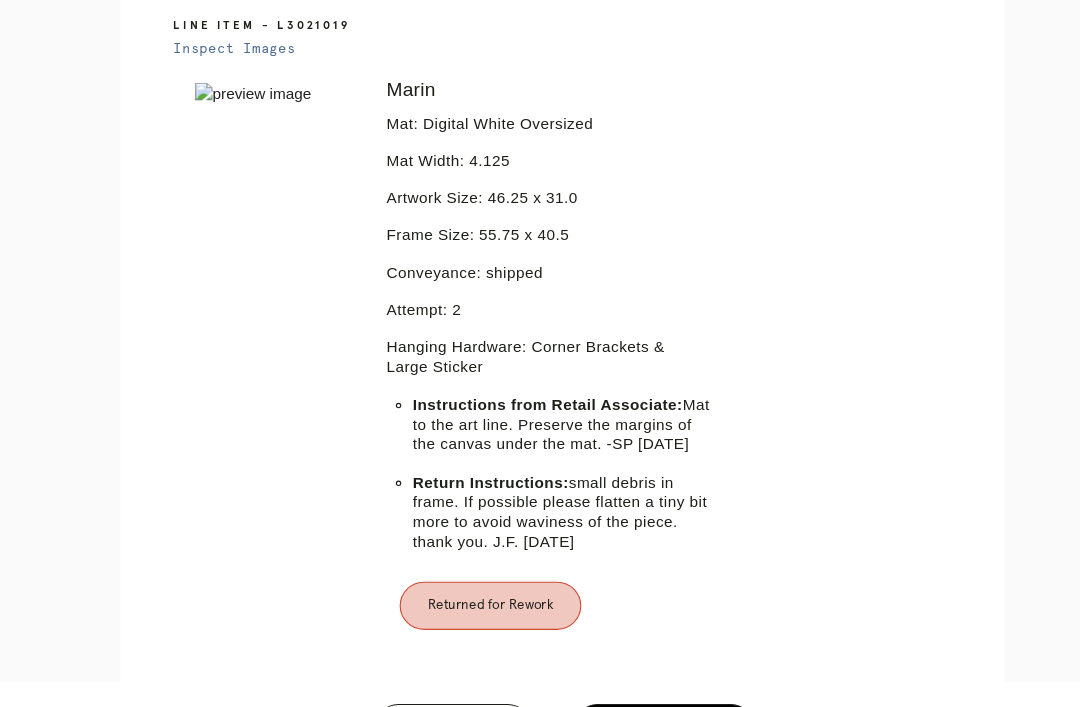 click on "Orders" at bounding box center [438, 667] 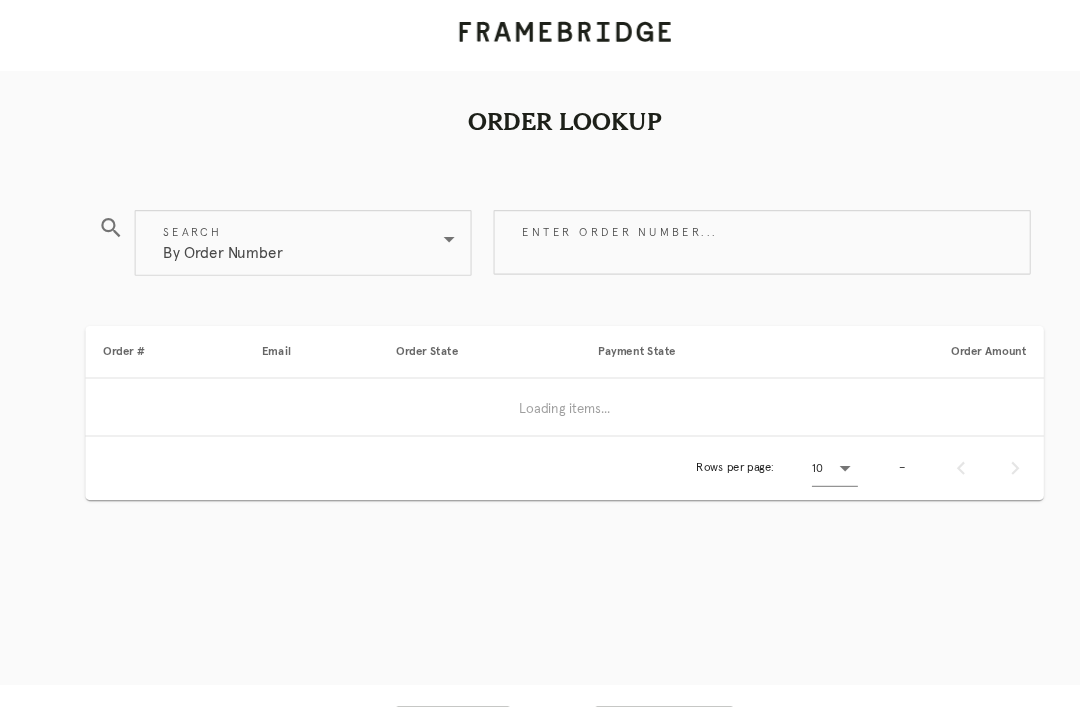 scroll, scrollTop: 64, scrollLeft: 0, axis: vertical 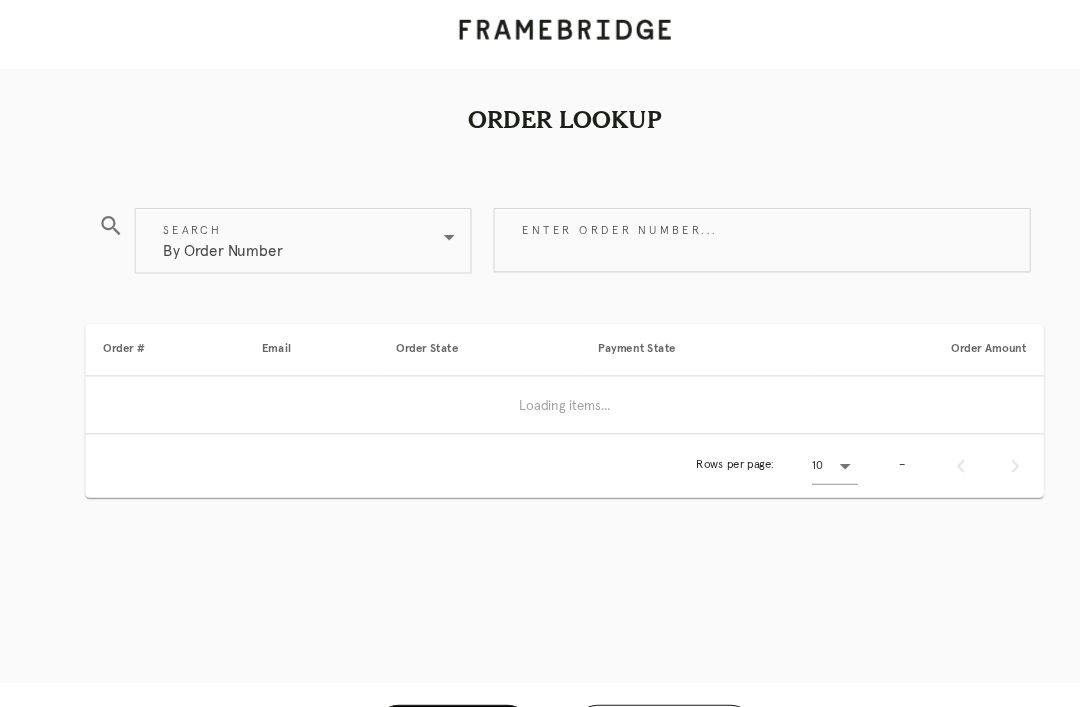 click on "Receiving" at bounding box center (631, 667) 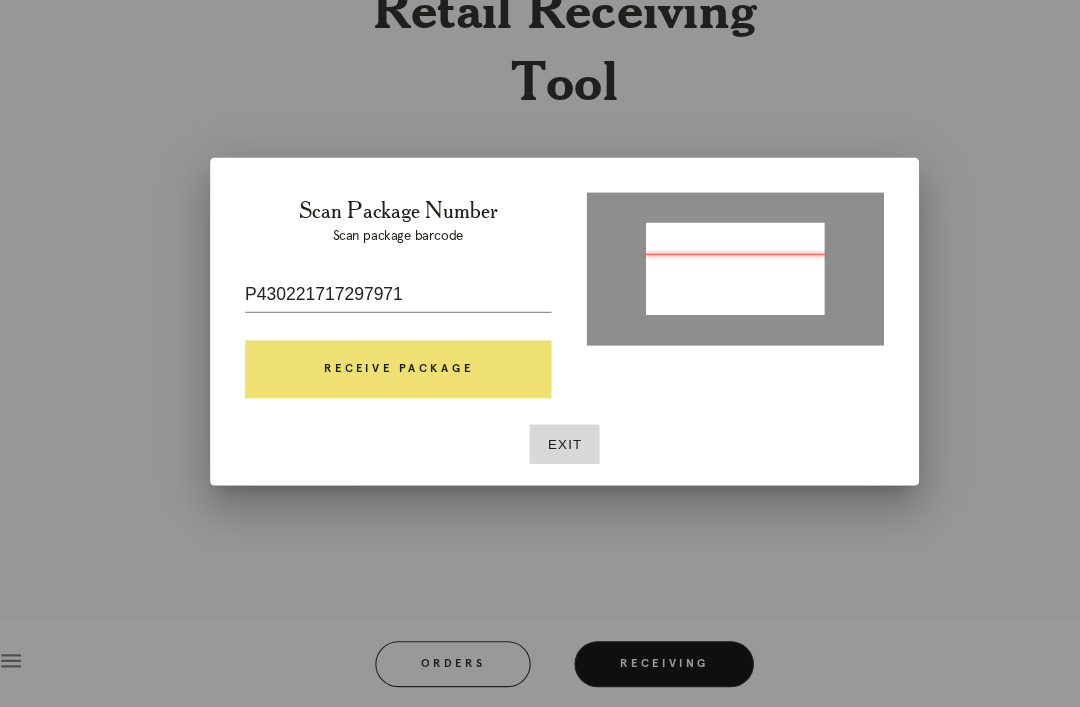 click on "Receive Package" at bounding box center [388, 398] 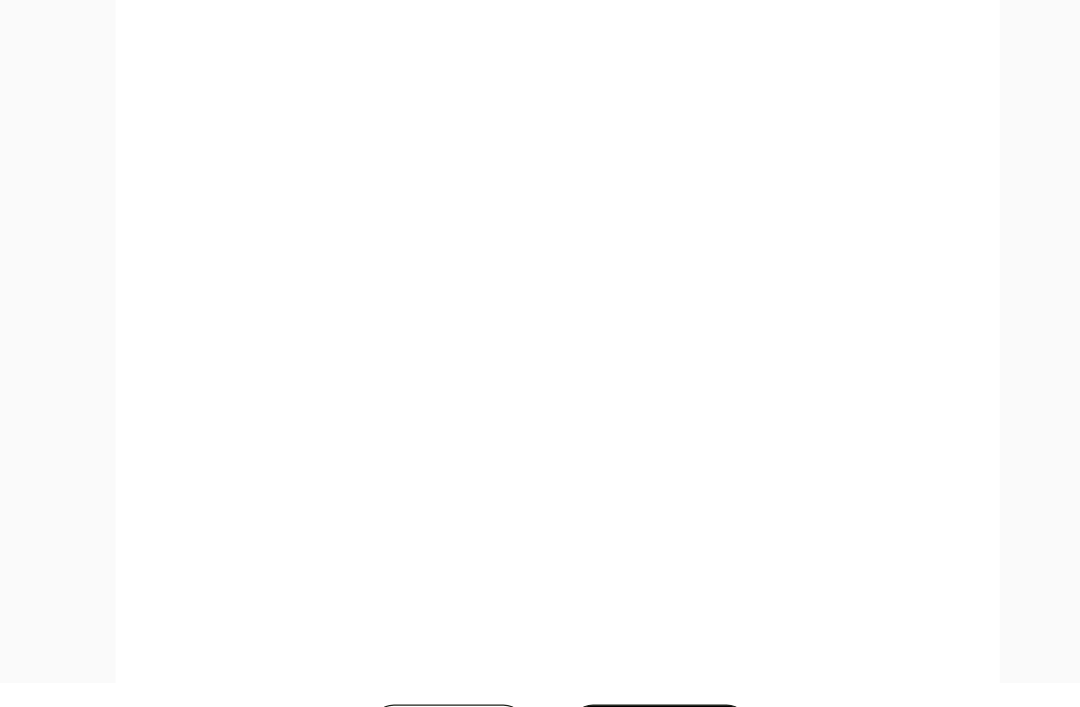 scroll, scrollTop: 1008, scrollLeft: 0, axis: vertical 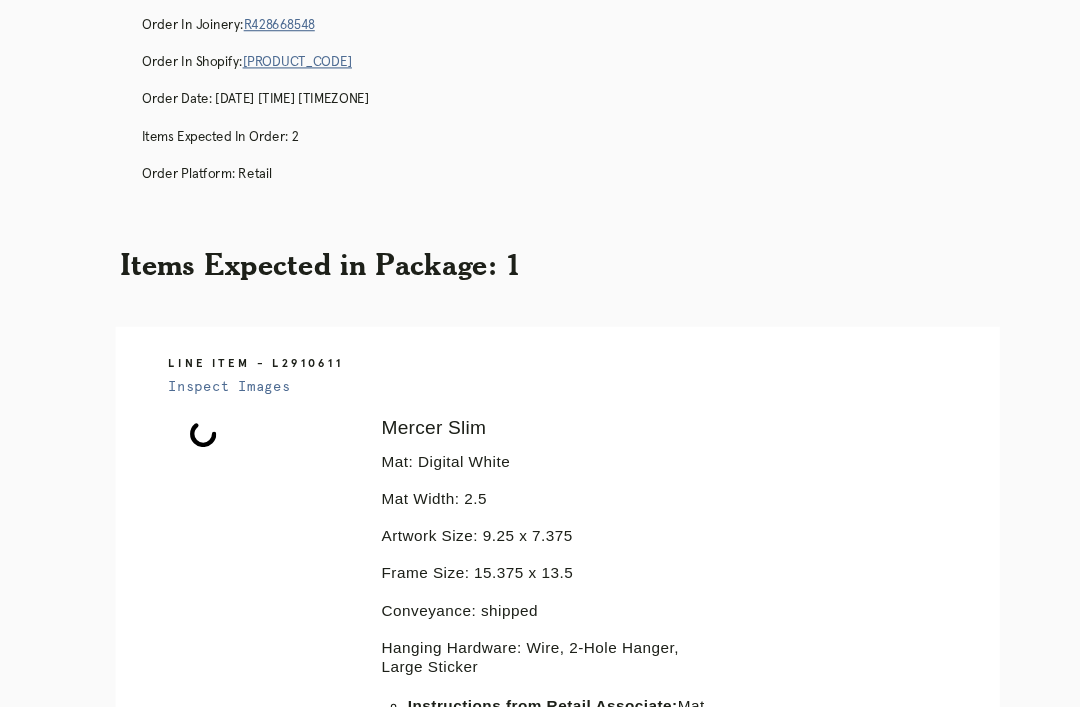 click on "Orders" at bounding box center [451, 1056] 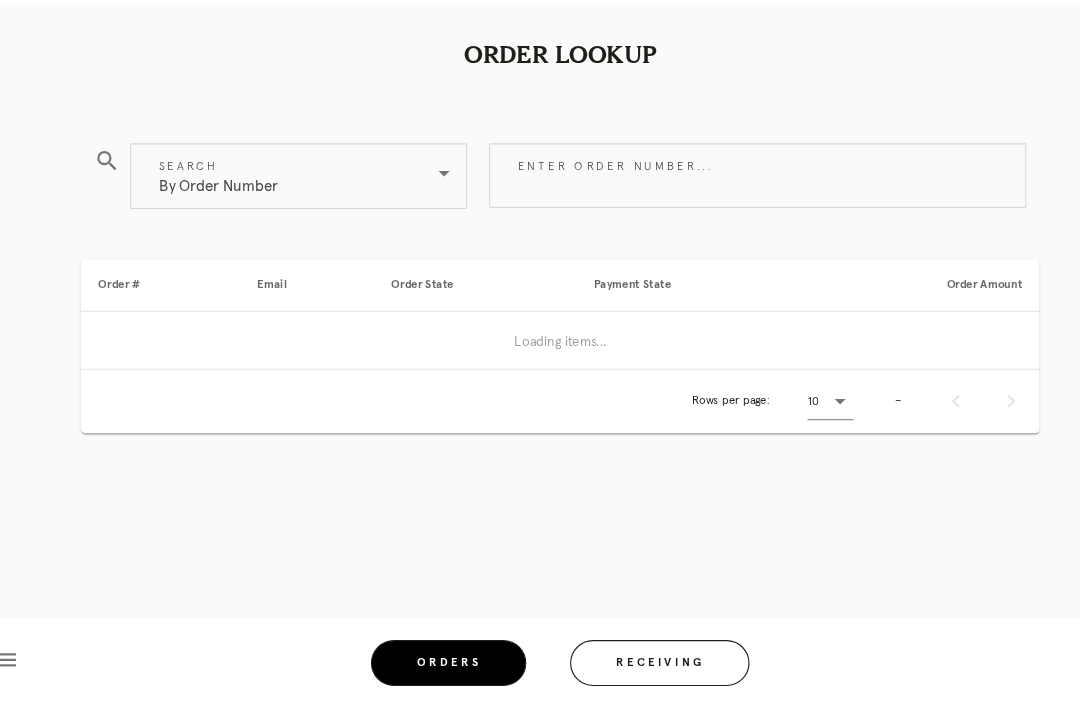 click on "Receiving" at bounding box center (631, 667) 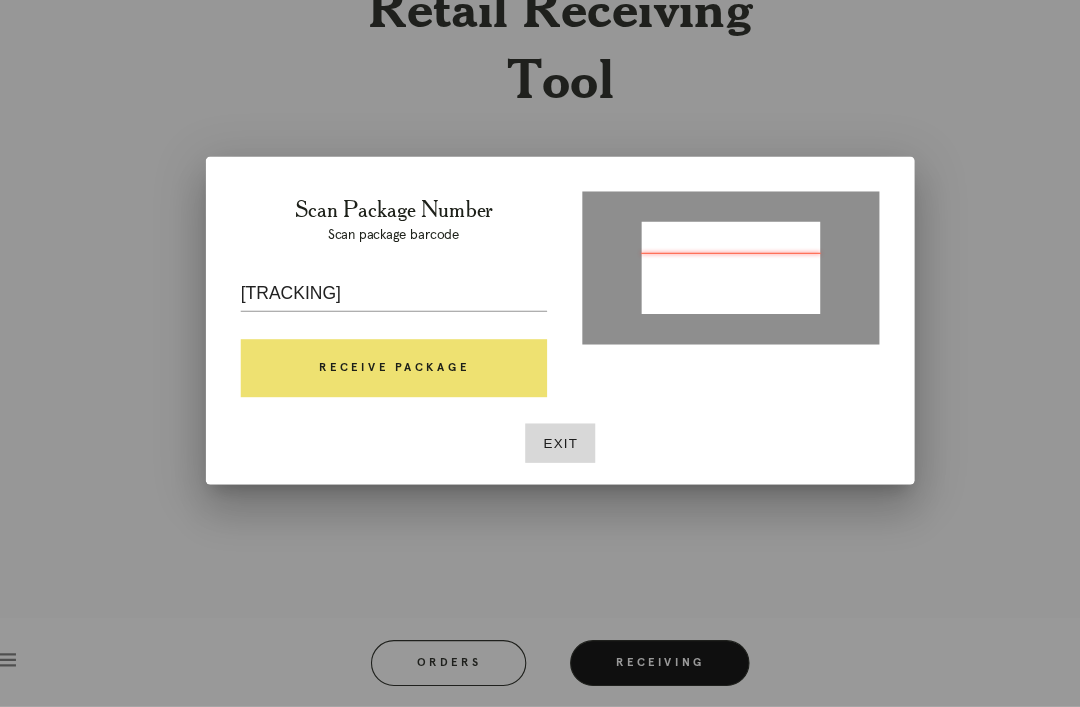click on "Receive Package" at bounding box center [388, 398] 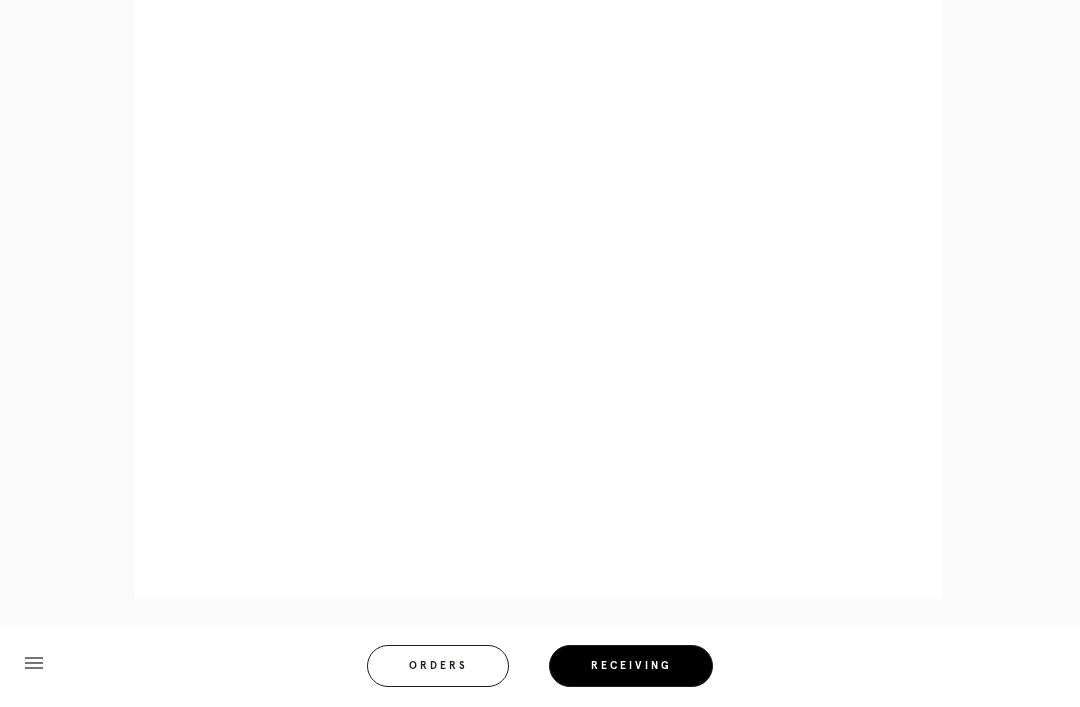 scroll, scrollTop: 1234, scrollLeft: 0, axis: vertical 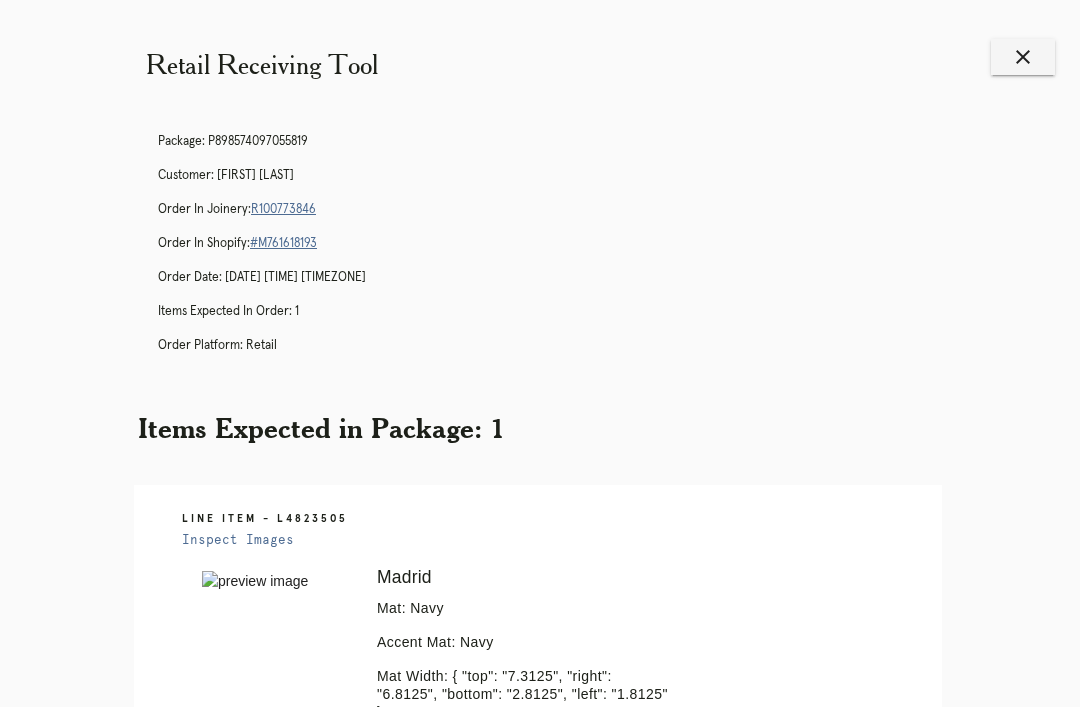click on "R100773846" at bounding box center (283, 209) 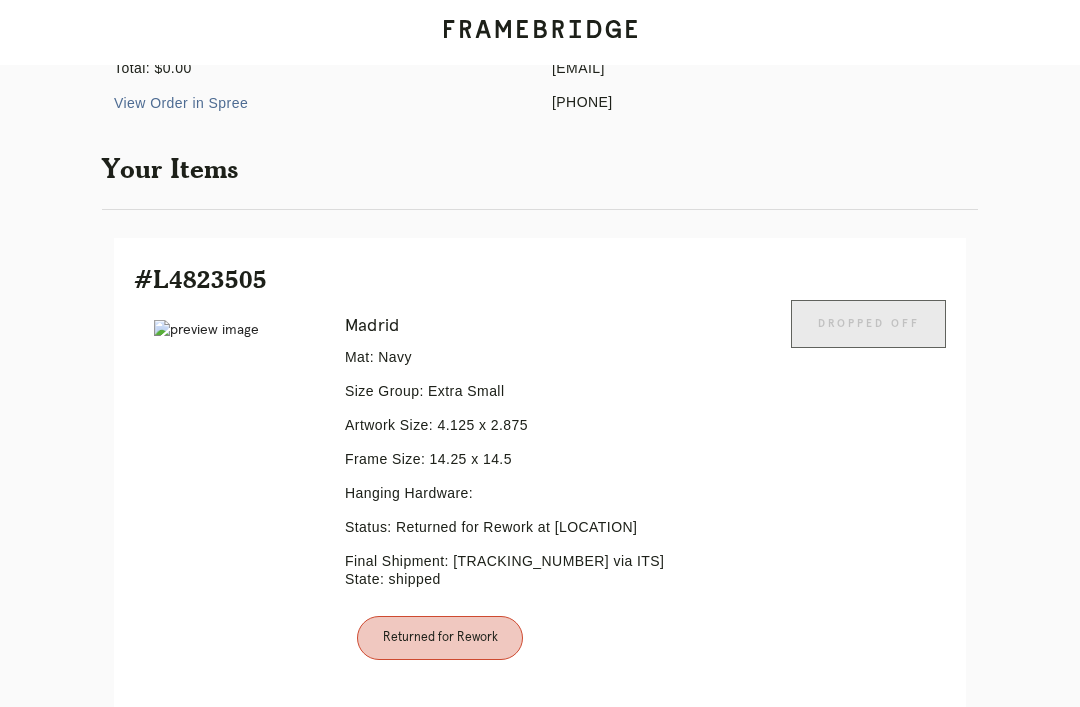 scroll, scrollTop: 446, scrollLeft: 0, axis: vertical 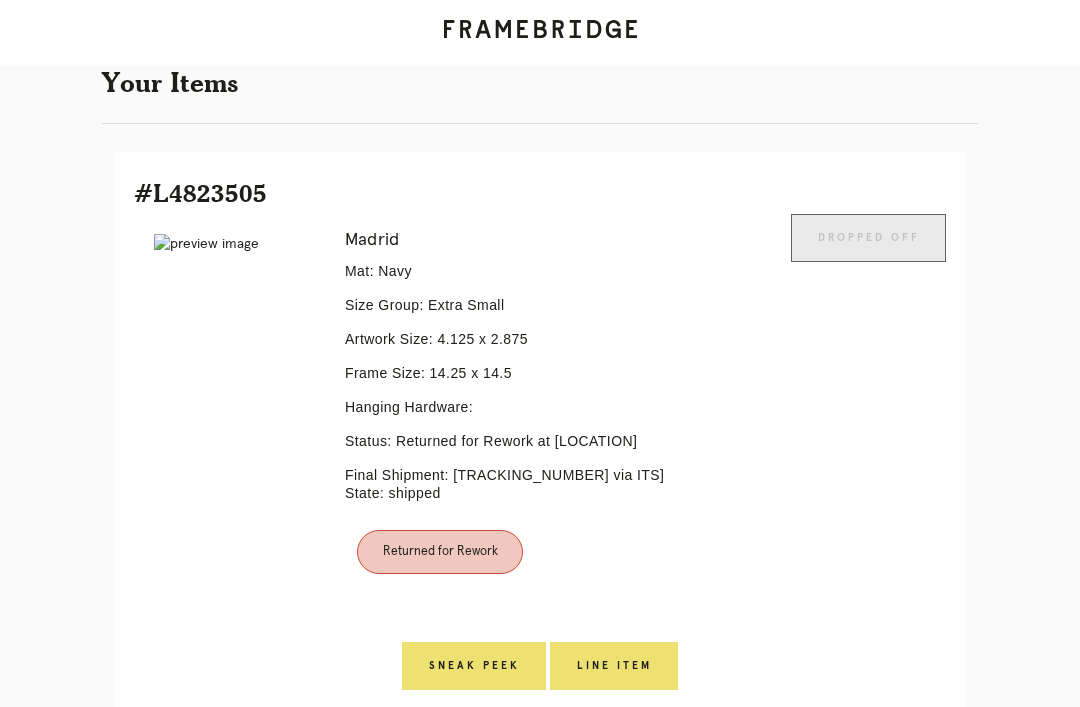 click on "Line Item" at bounding box center [474, 666] 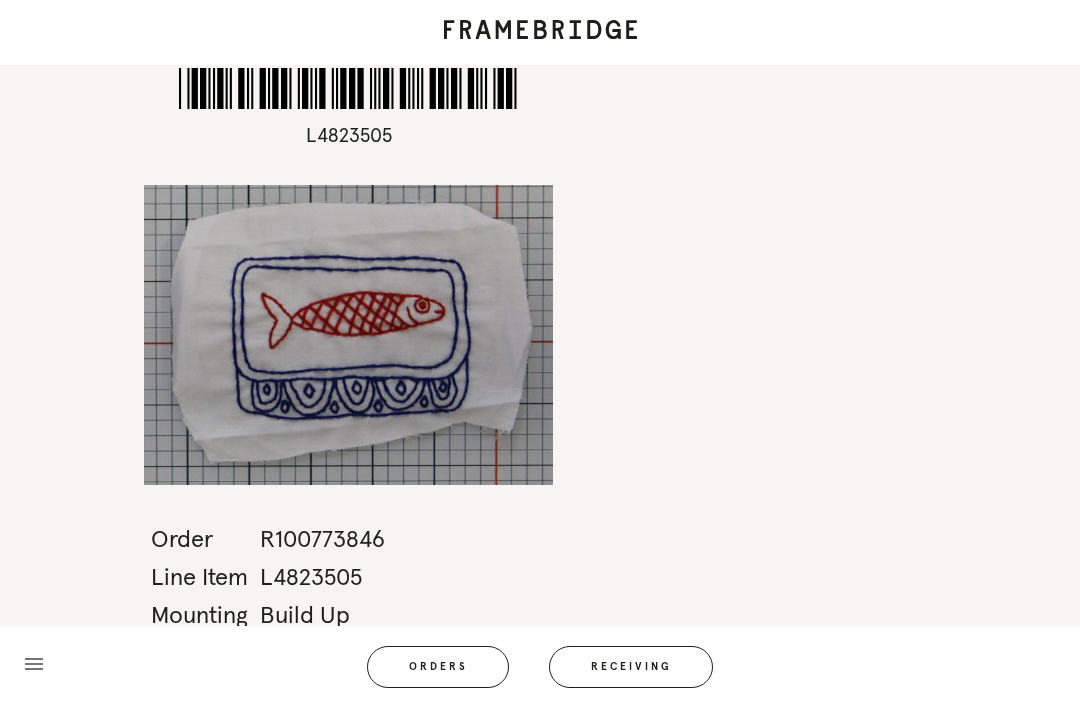 scroll, scrollTop: 64, scrollLeft: 0, axis: vertical 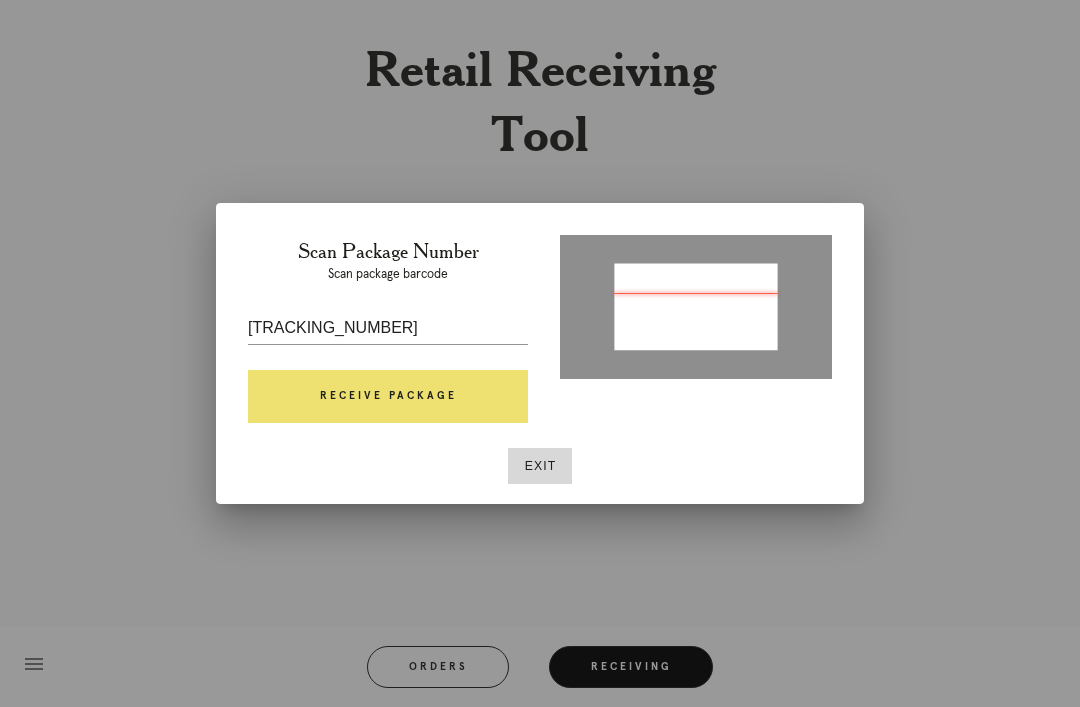 click on "Receive Package" at bounding box center [388, 397] 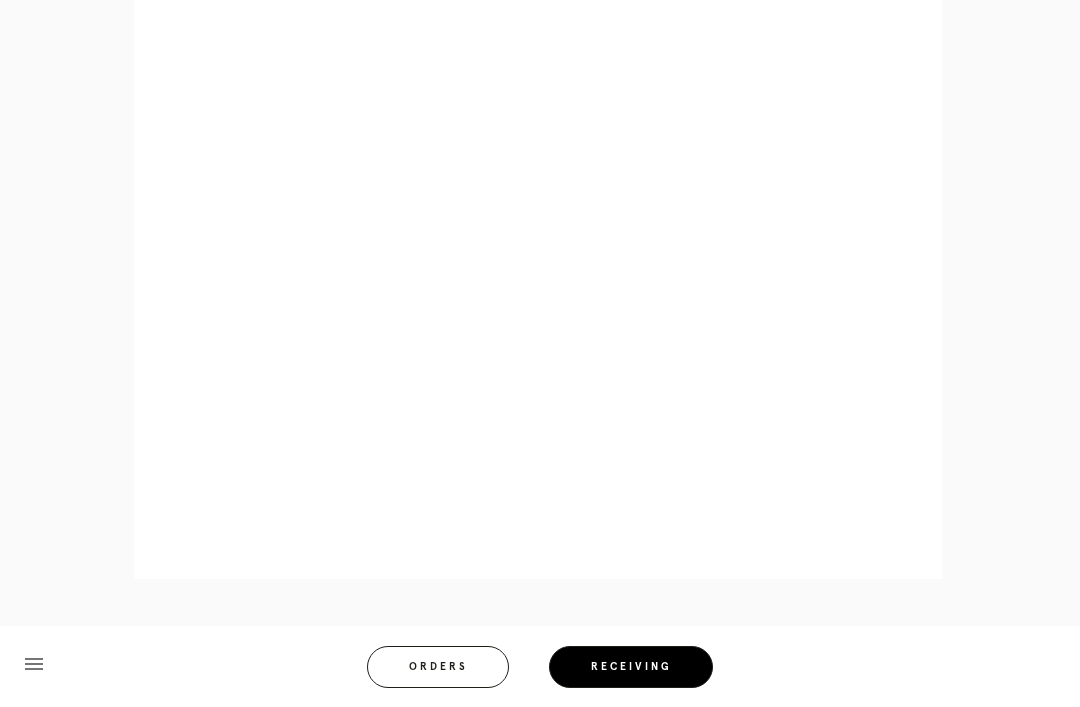 scroll, scrollTop: 1097, scrollLeft: 0, axis: vertical 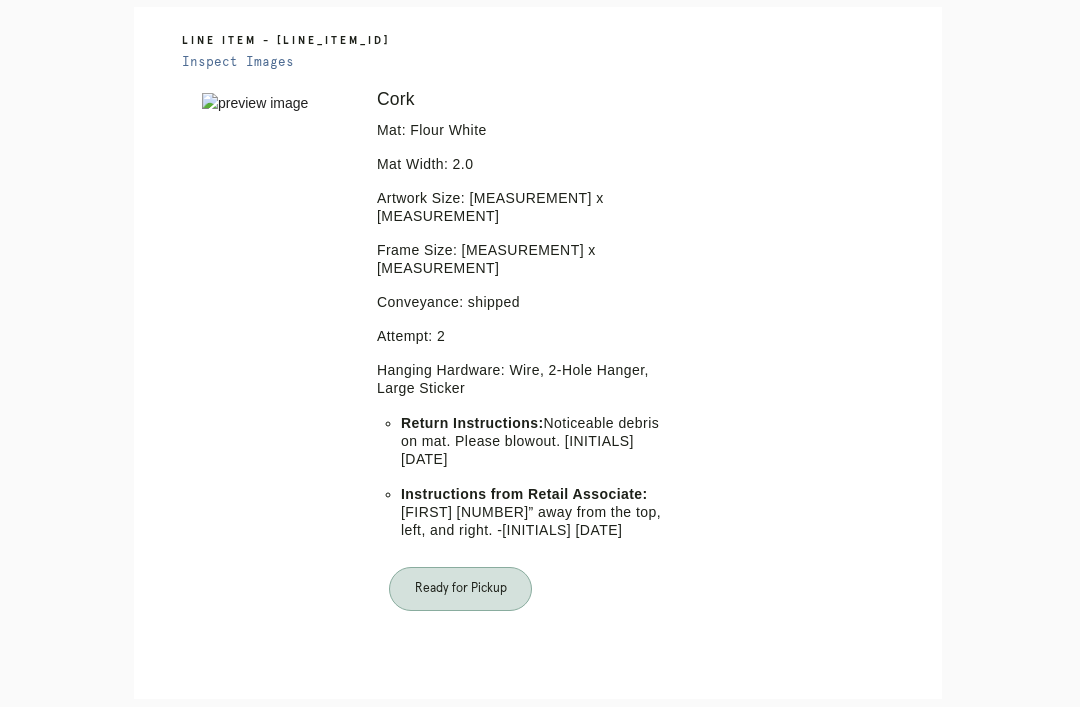 click on "Orders" at bounding box center (451, 827) 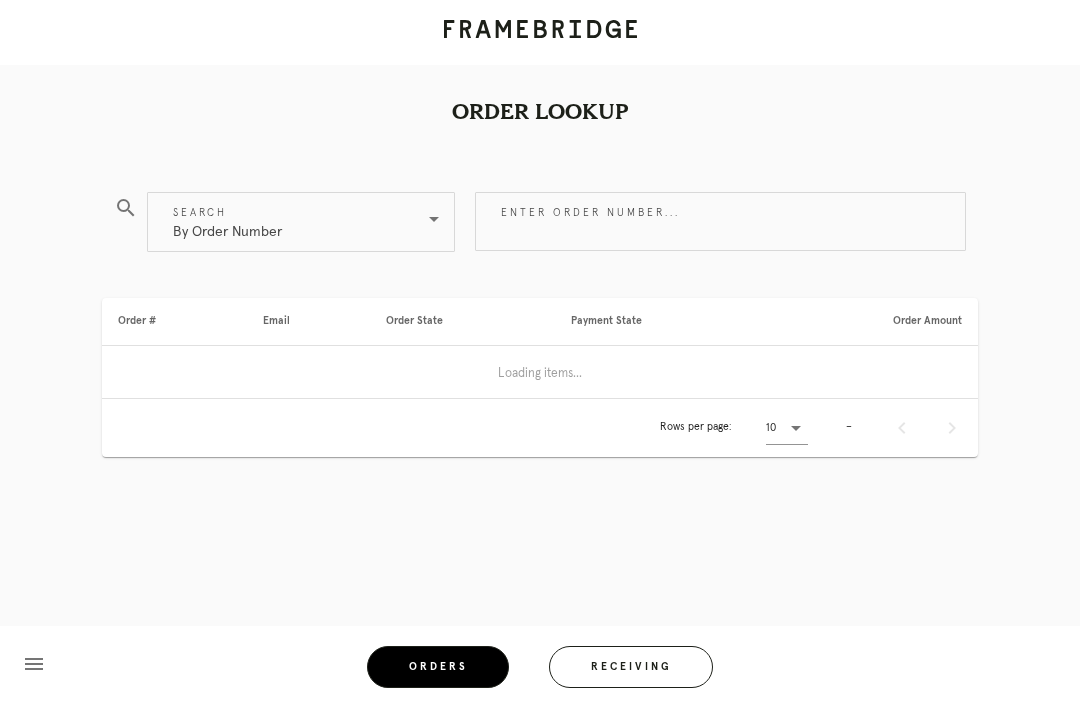 scroll, scrollTop: 0, scrollLeft: 0, axis: both 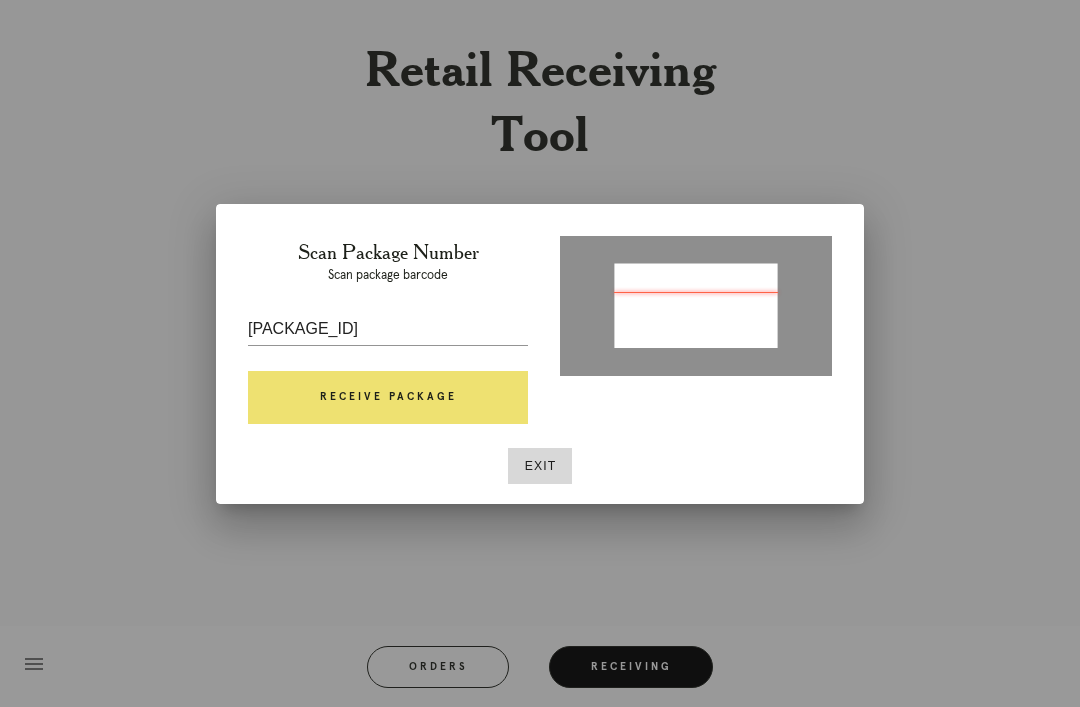 click on "Receive Package" at bounding box center [388, 398] 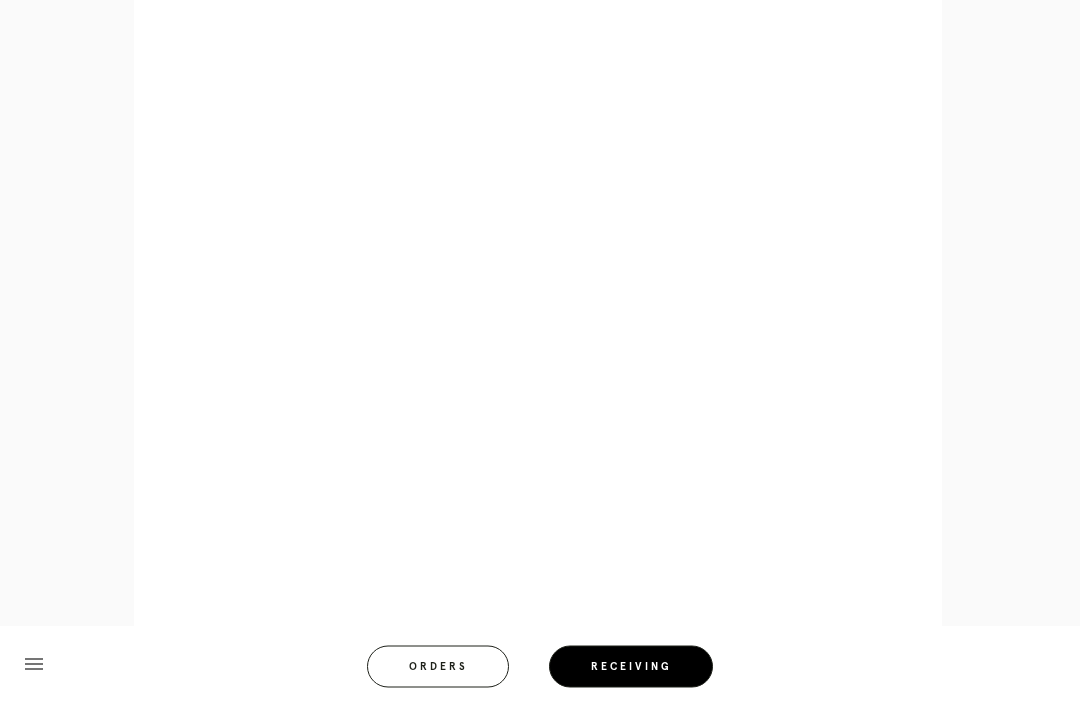scroll, scrollTop: 858, scrollLeft: 0, axis: vertical 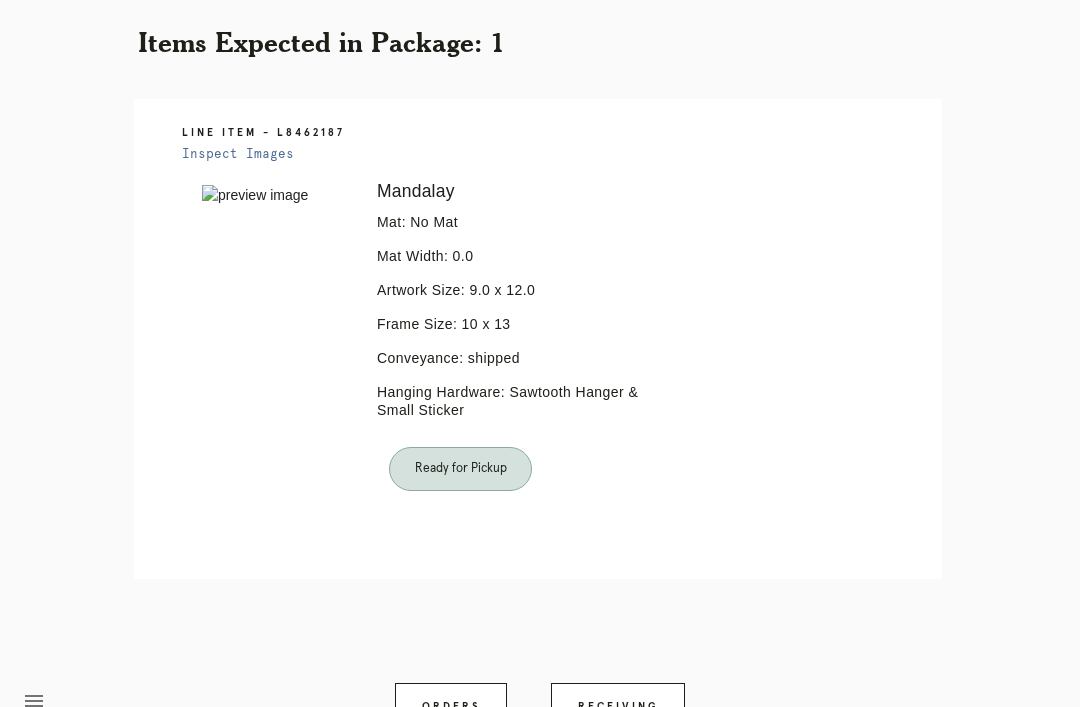 click on "Orders" at bounding box center (451, 707) 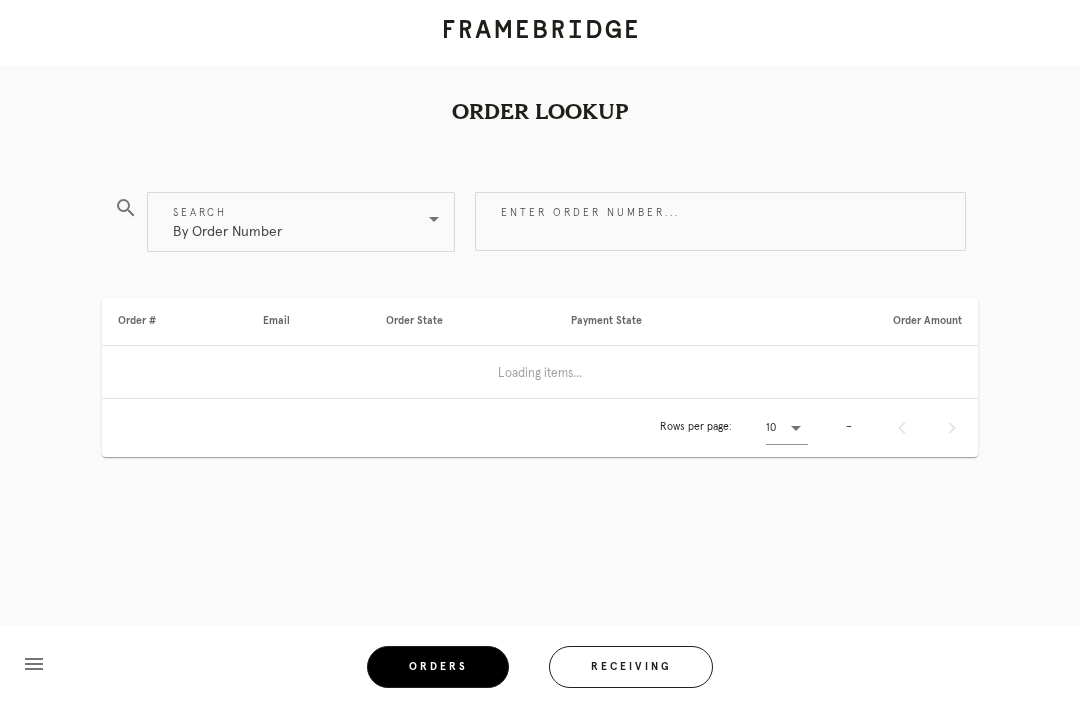 scroll, scrollTop: 64, scrollLeft: 0, axis: vertical 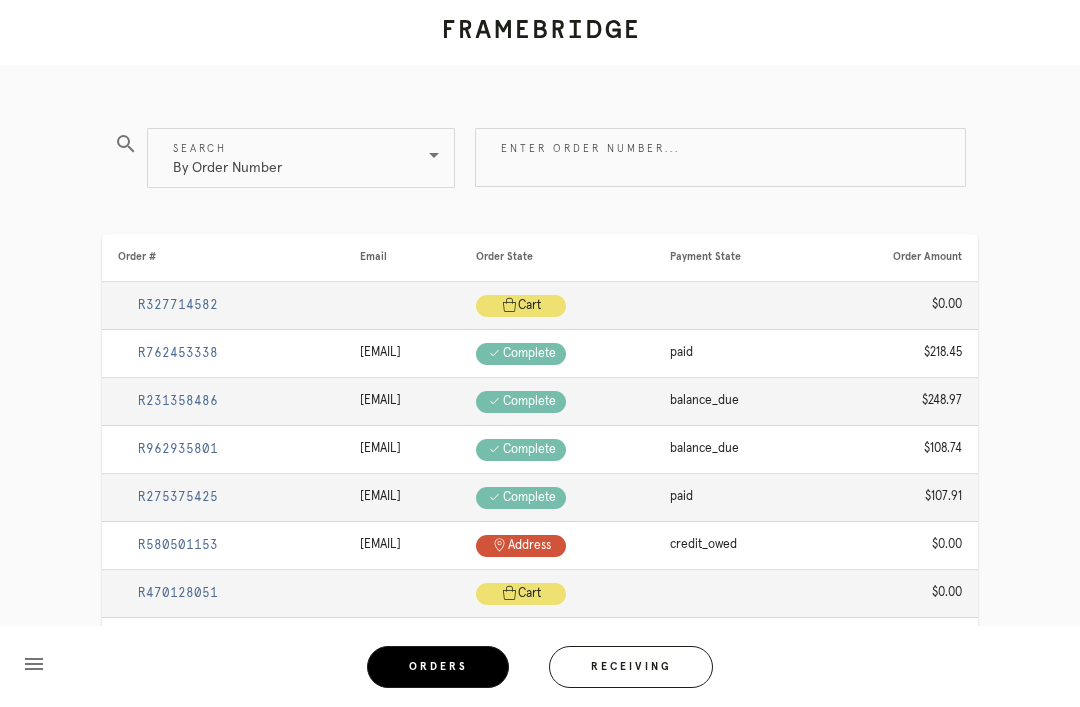 click on "Enter order number..." at bounding box center [720, 157] 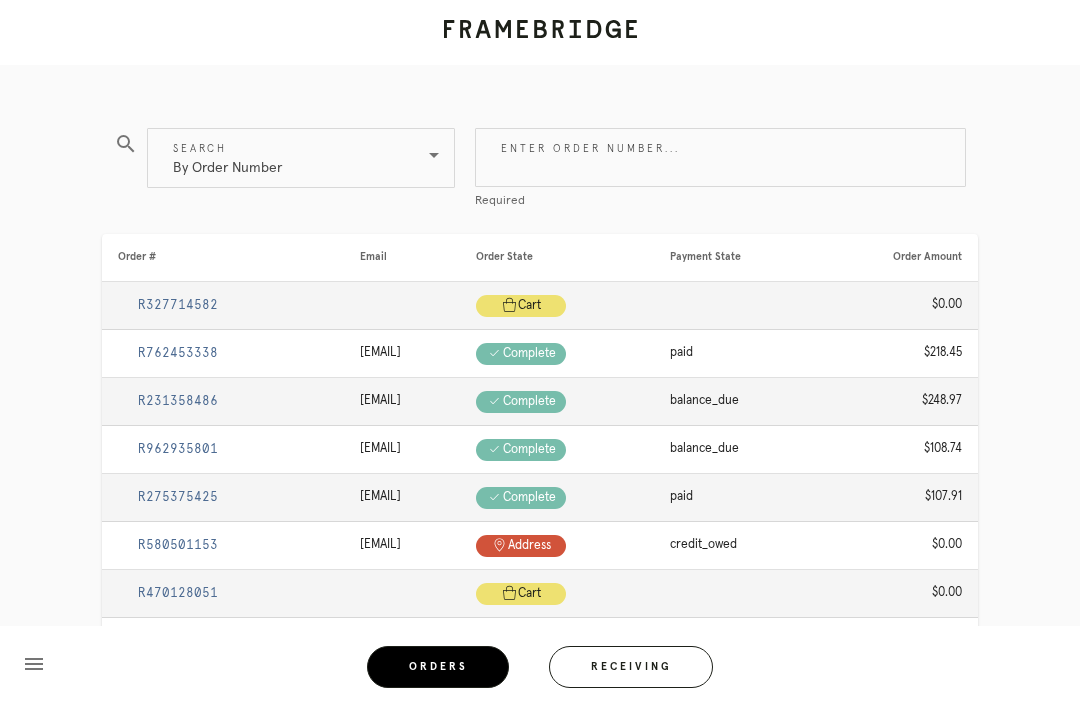 click on "Receiving" at bounding box center [631, 667] 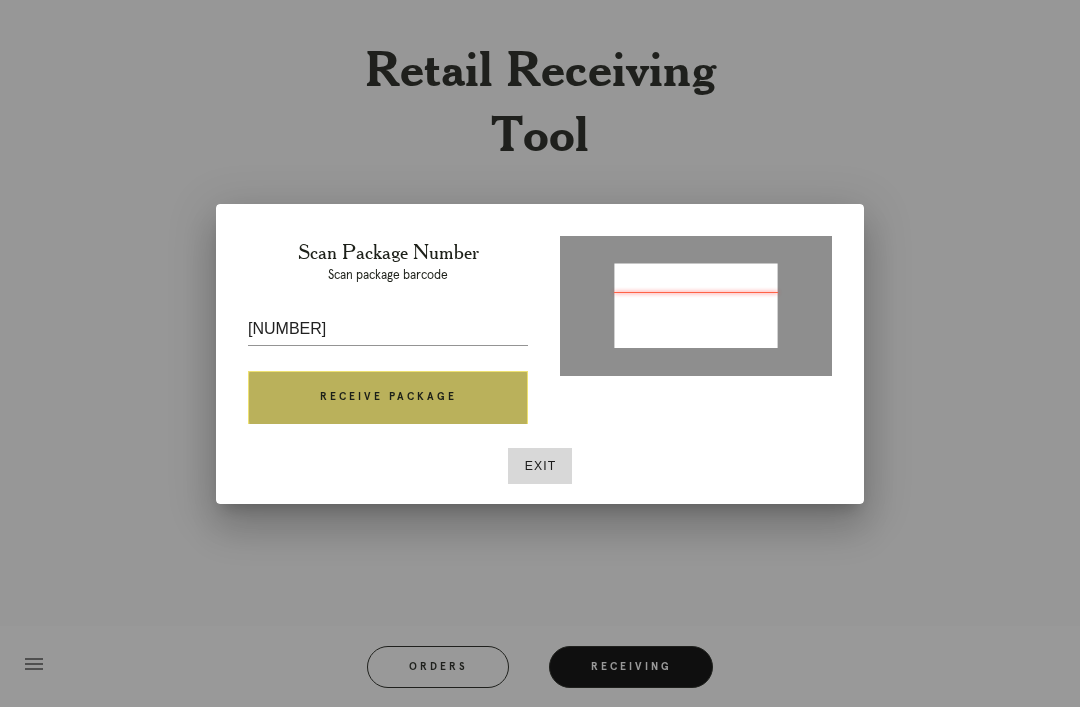 click on "Receive Package" at bounding box center [388, 398] 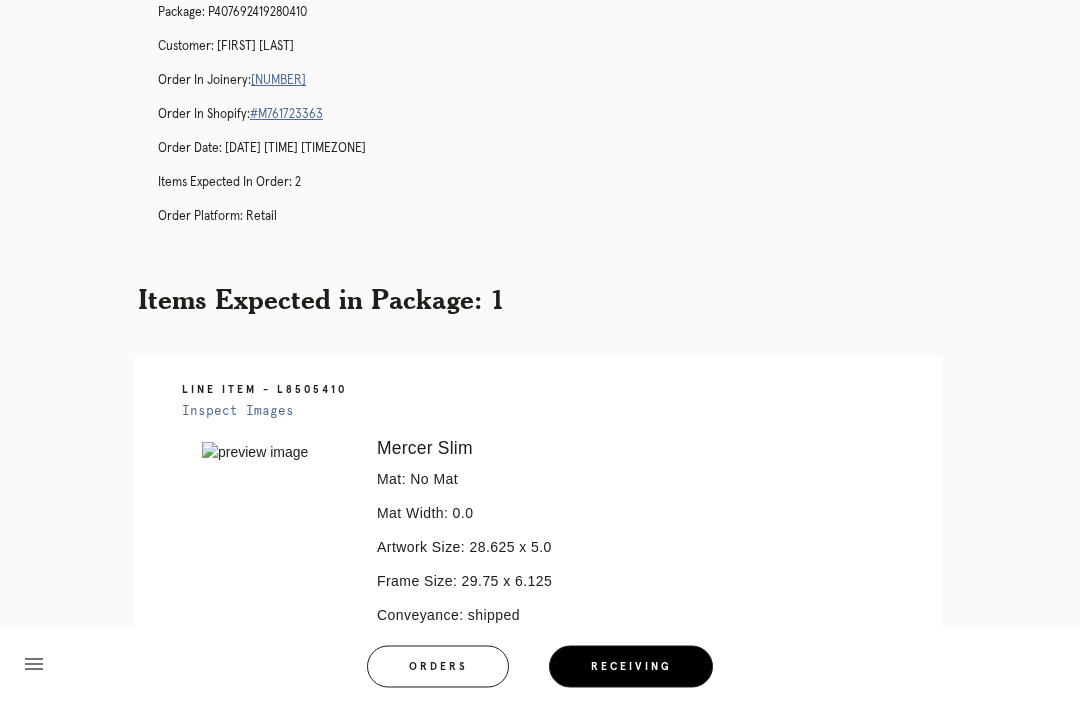scroll, scrollTop: 106, scrollLeft: 0, axis: vertical 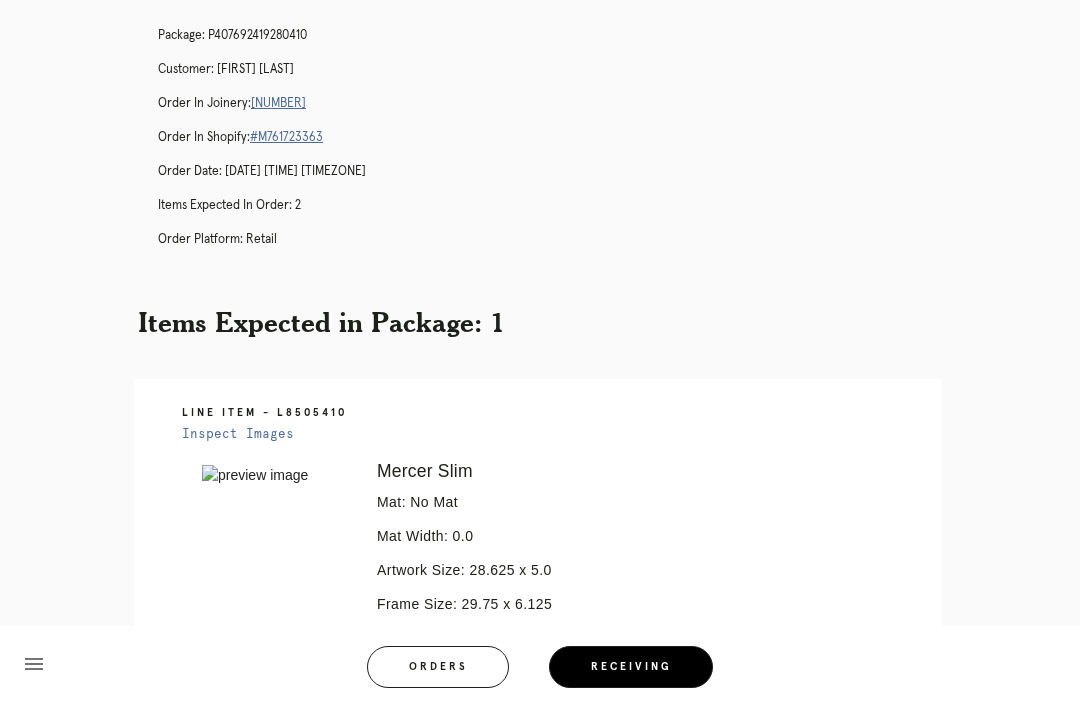 click on "R046201991" at bounding box center (278, 103) 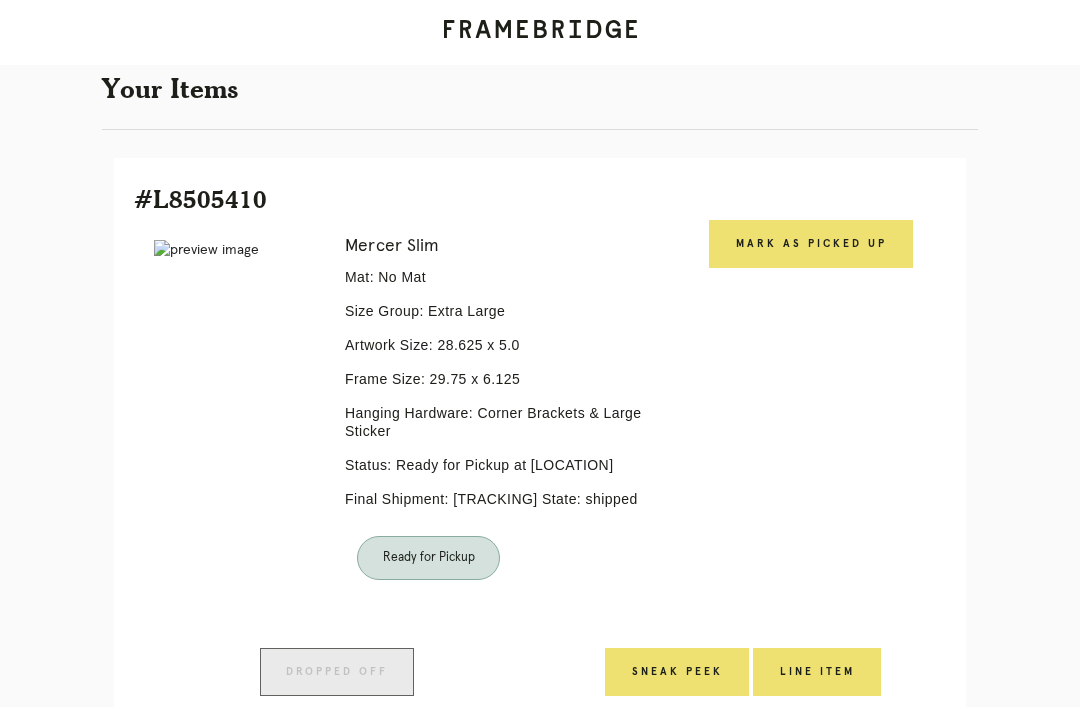 scroll, scrollTop: 356, scrollLeft: 0, axis: vertical 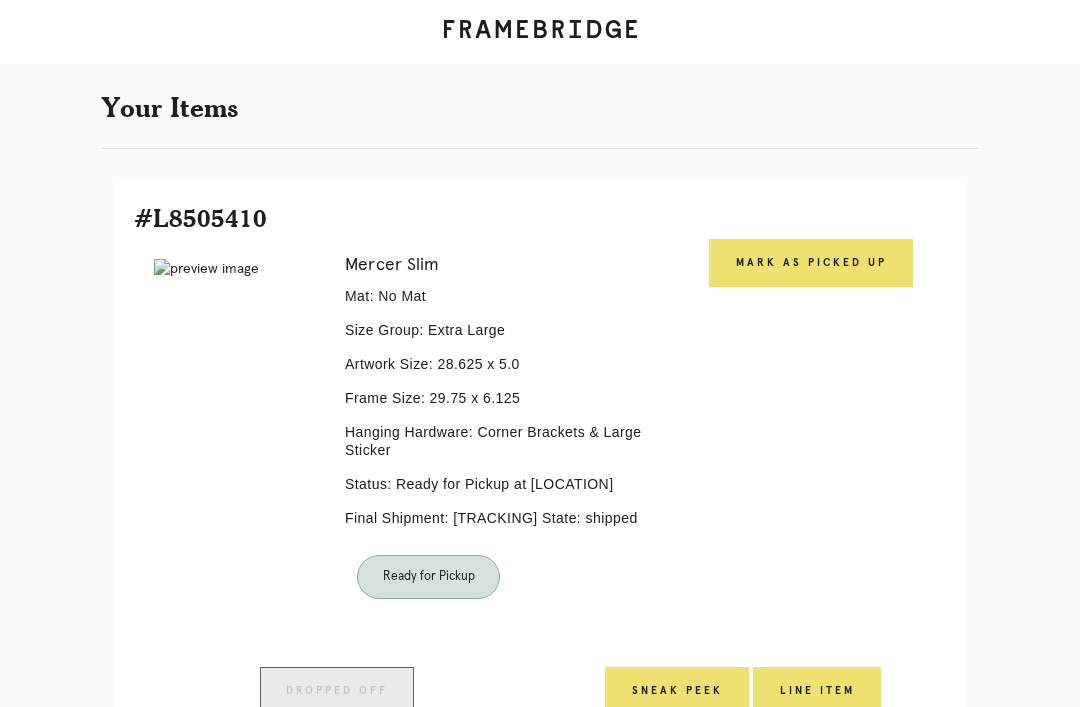 click on "Mark as Picked Up" at bounding box center (811, 263) 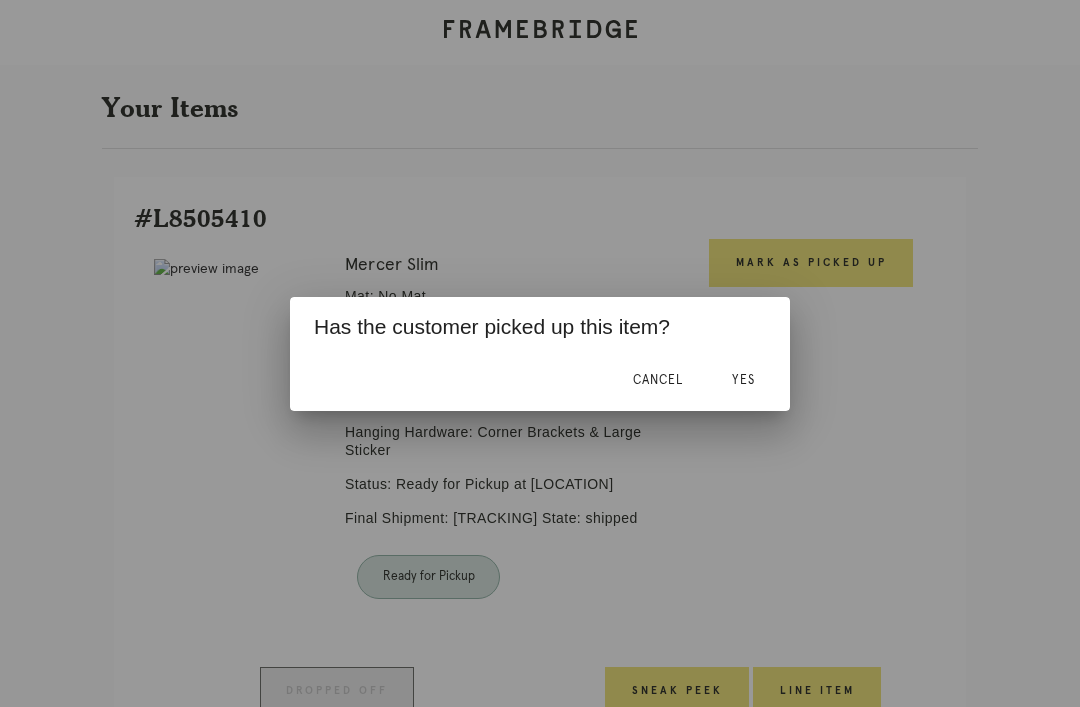 click on "Yes" at bounding box center [658, 380] 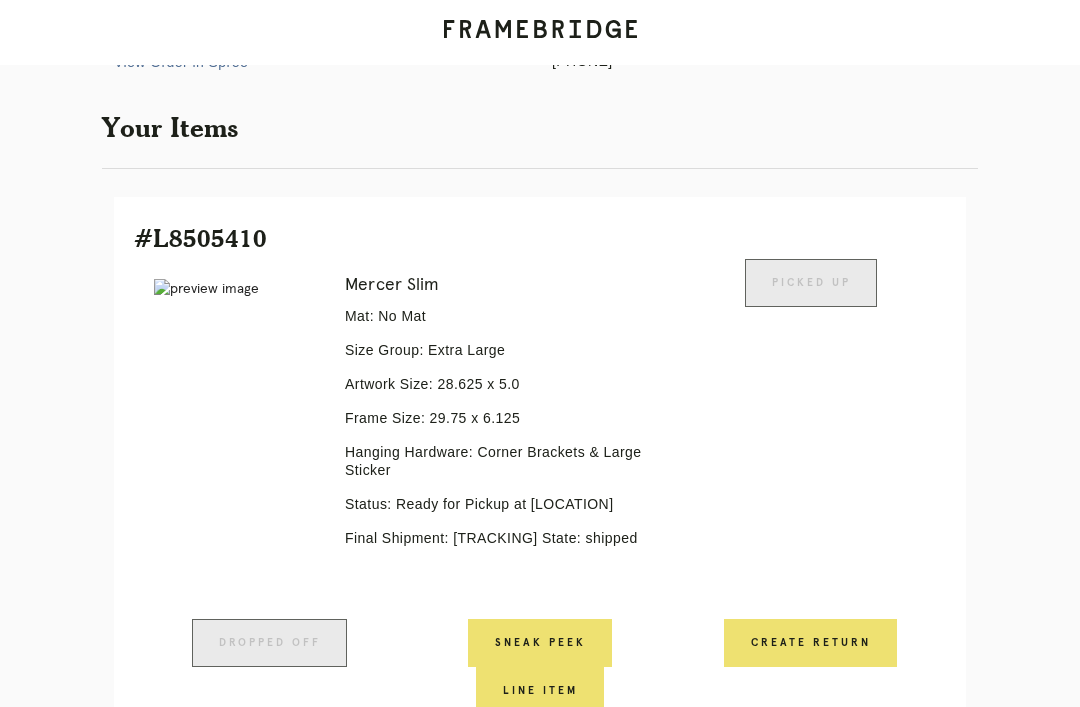 scroll, scrollTop: 0, scrollLeft: 0, axis: both 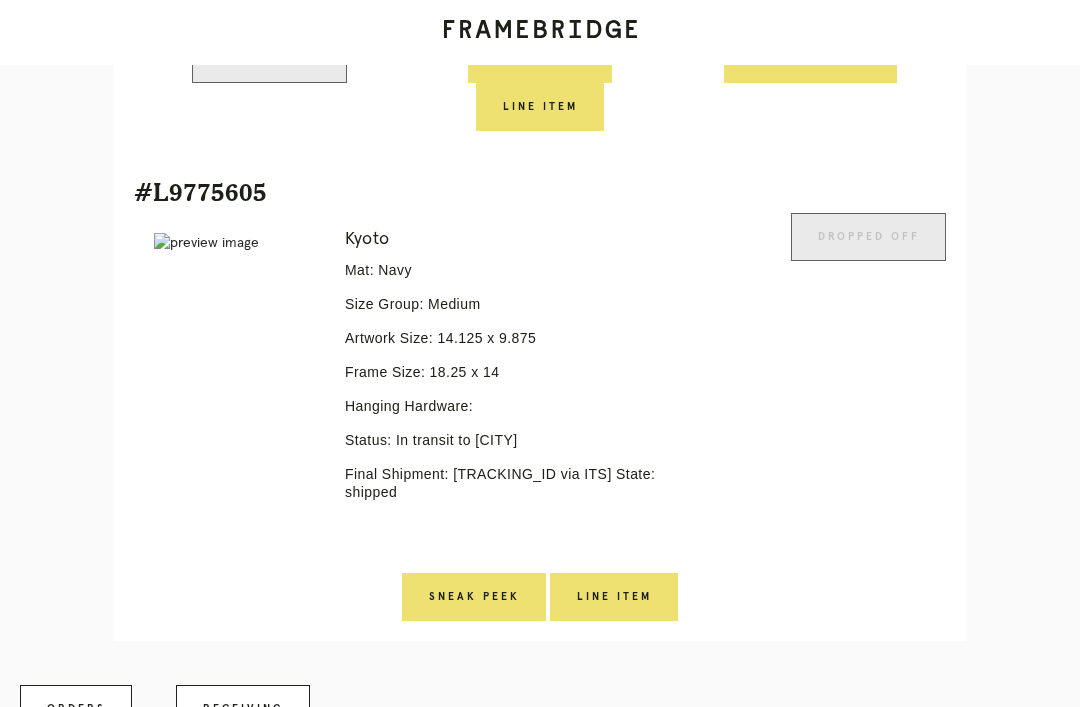 click on "Receiving" at bounding box center (243, 709) 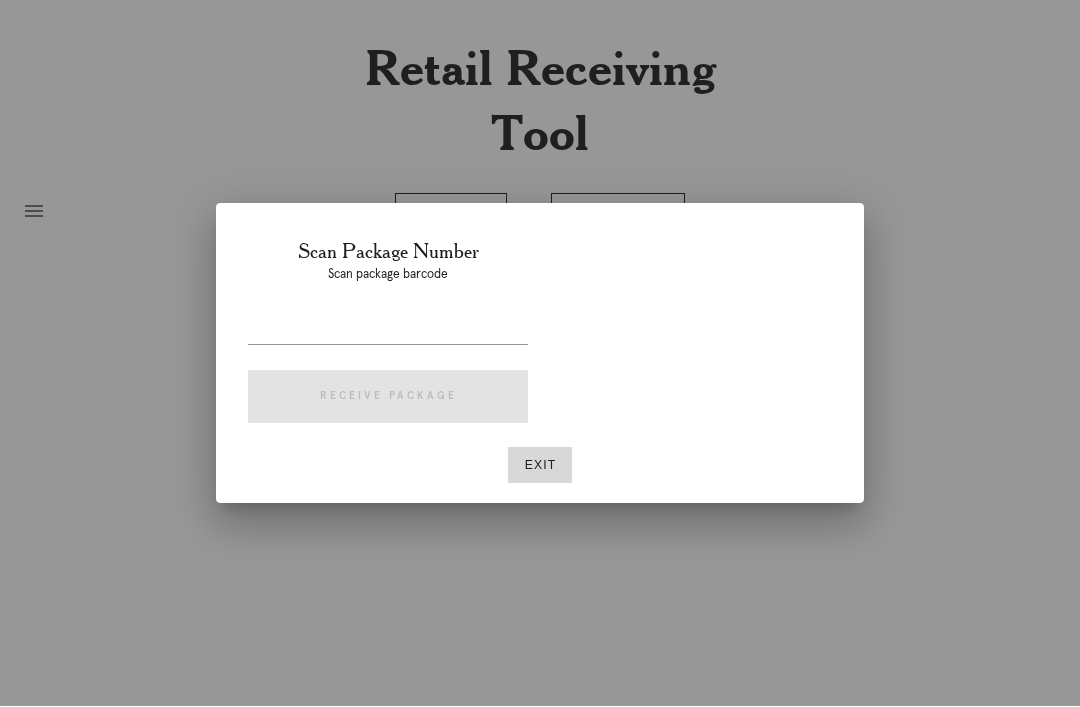 scroll, scrollTop: 64, scrollLeft: 0, axis: vertical 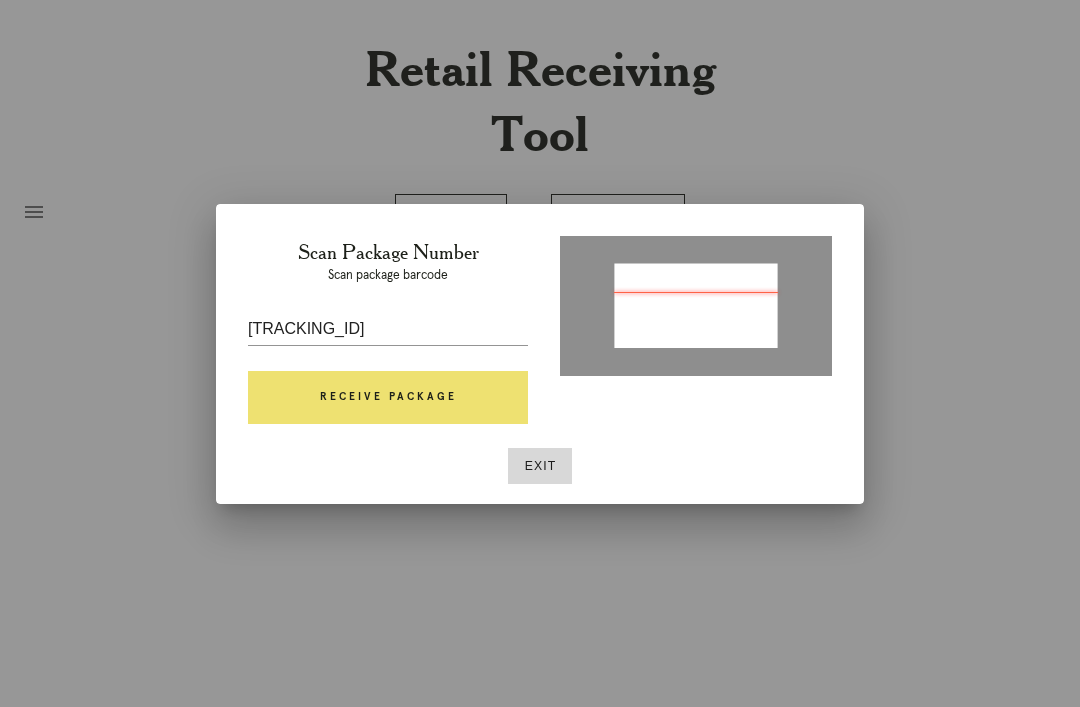 click on "Receive Package" at bounding box center [388, 398] 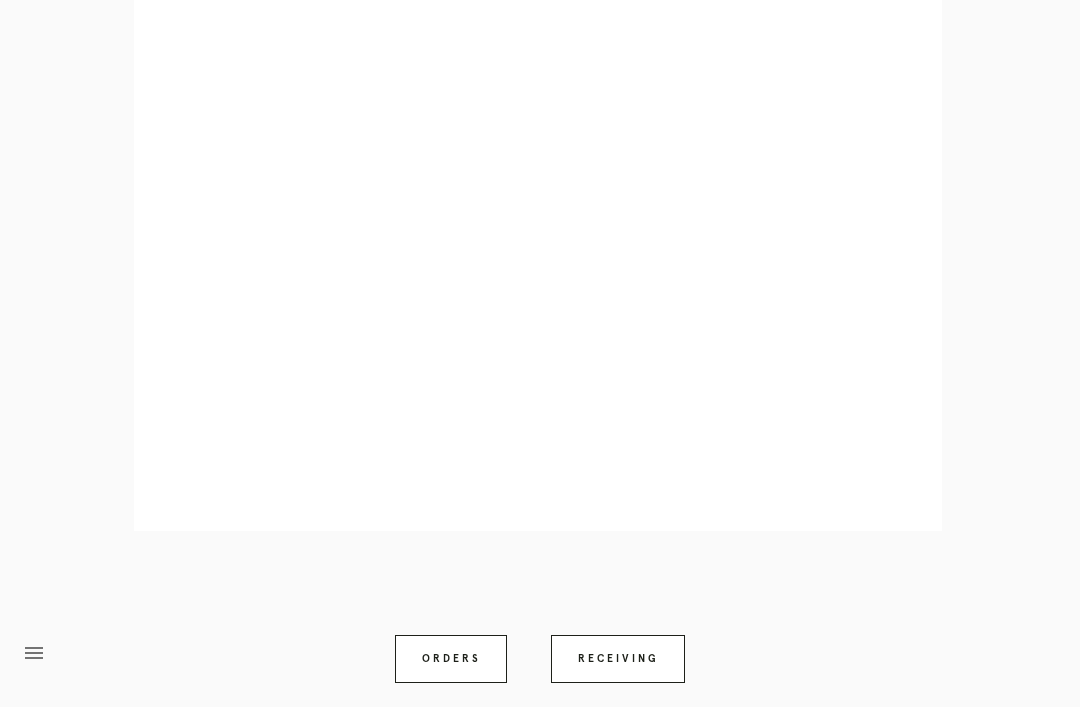 scroll, scrollTop: 892, scrollLeft: 0, axis: vertical 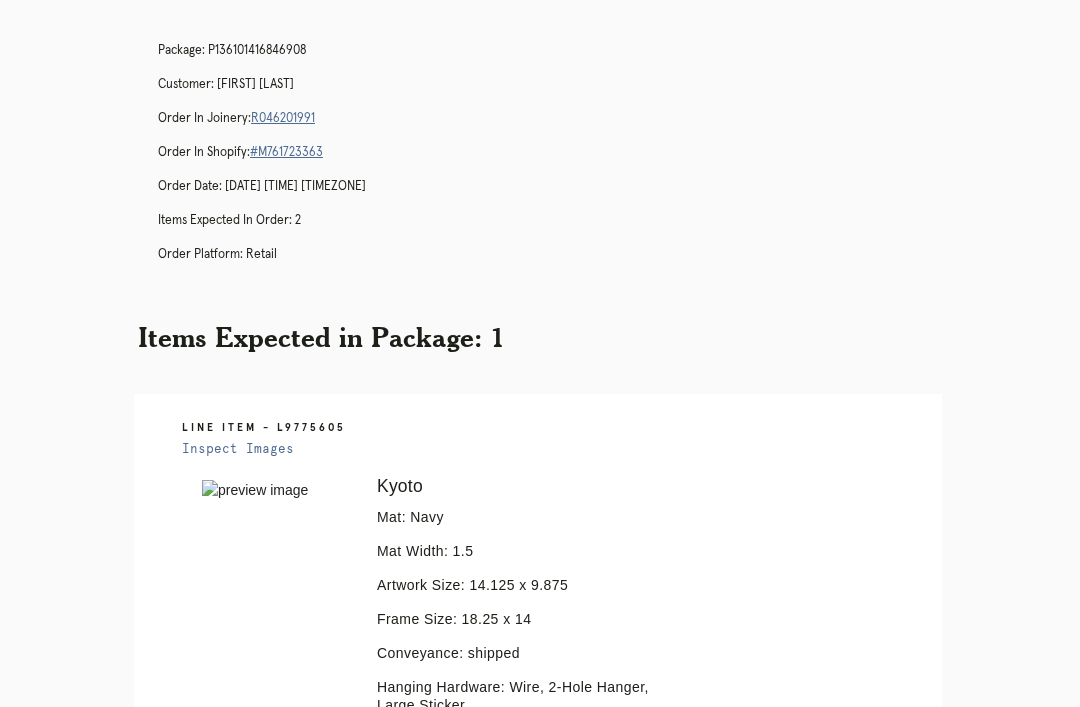 click on "R046201991" at bounding box center (283, 118) 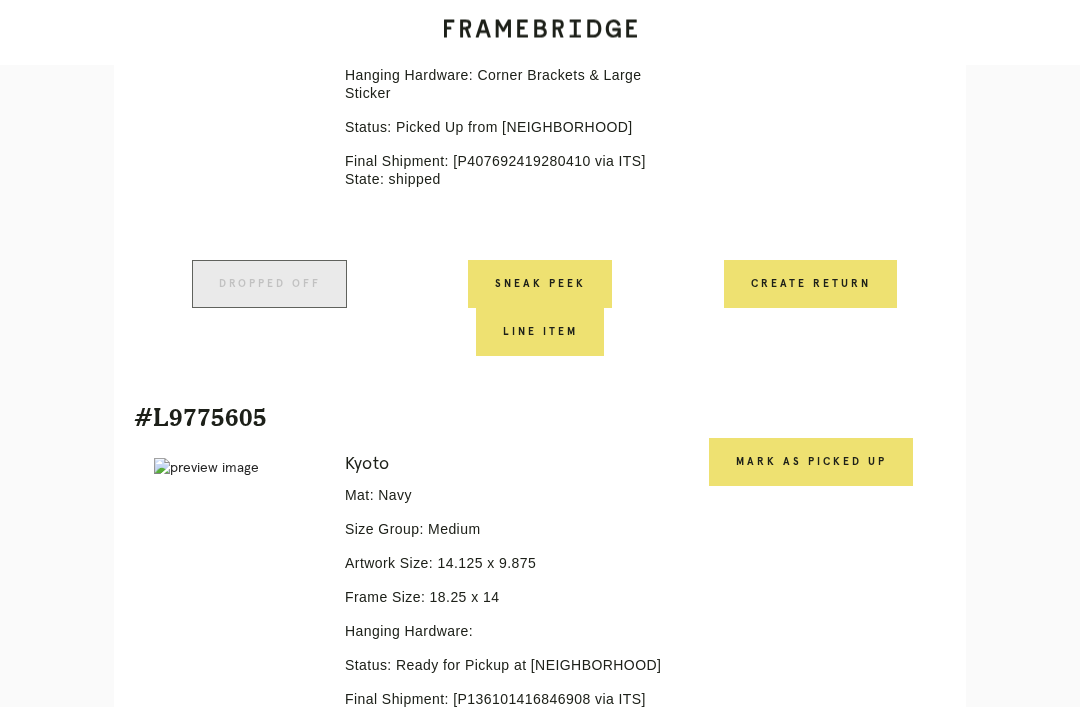 scroll, scrollTop: 721, scrollLeft: 0, axis: vertical 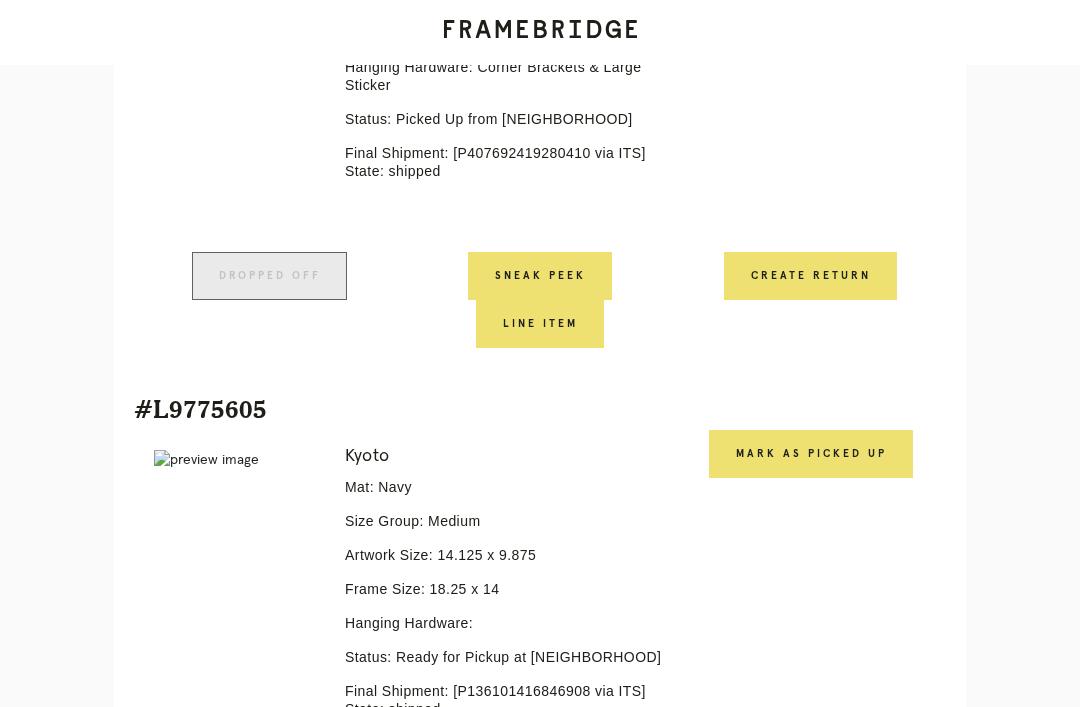 click on "Mark as Picked Up" at bounding box center [540, 276] 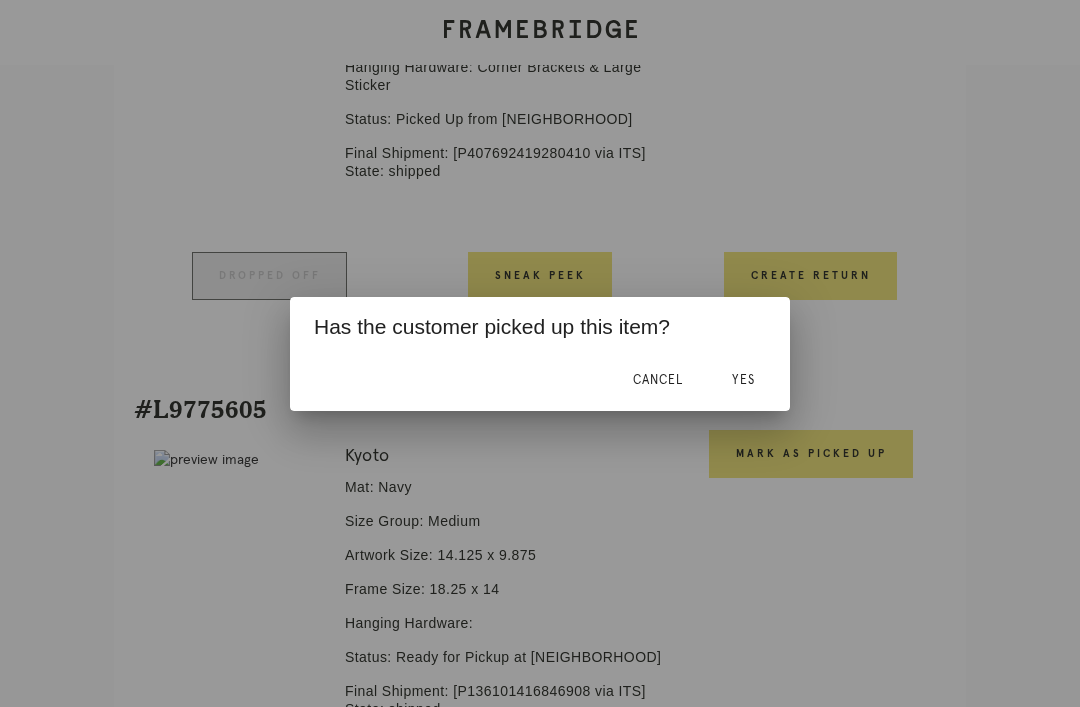 click on "Yes" at bounding box center (658, 380) 